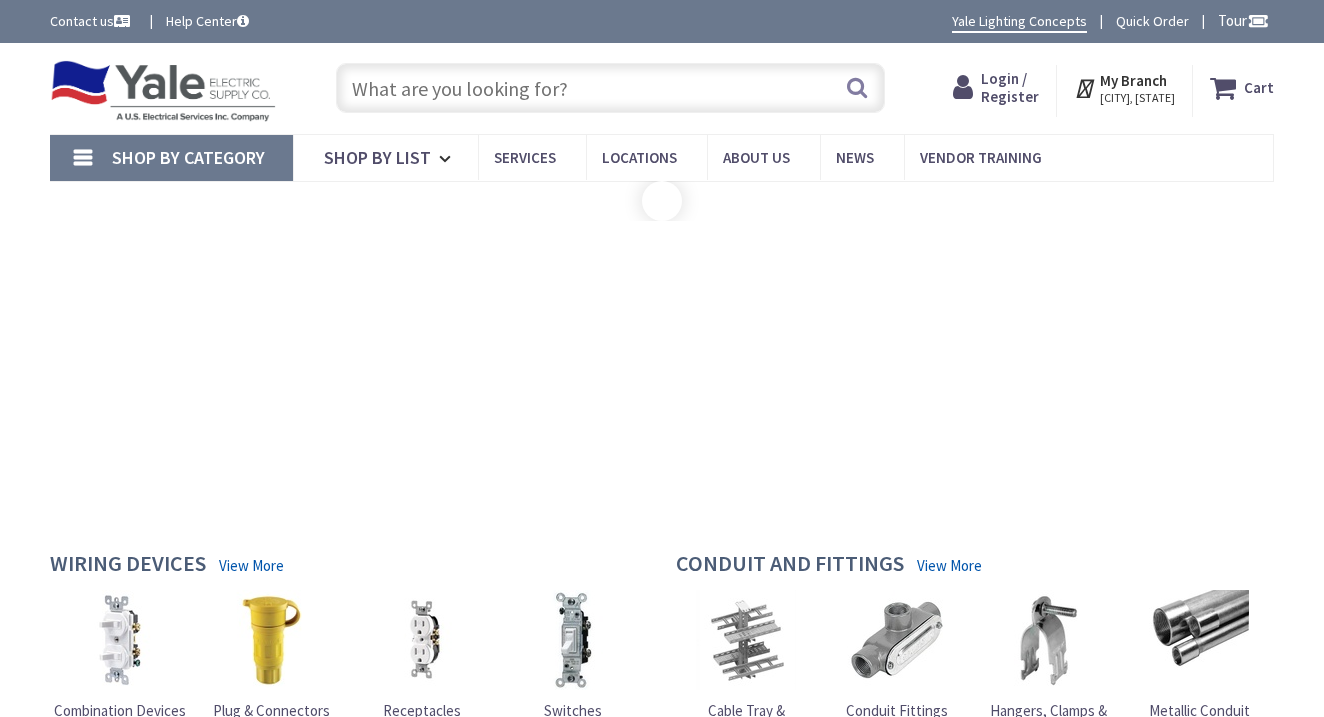 scroll, scrollTop: 0, scrollLeft: 0, axis: both 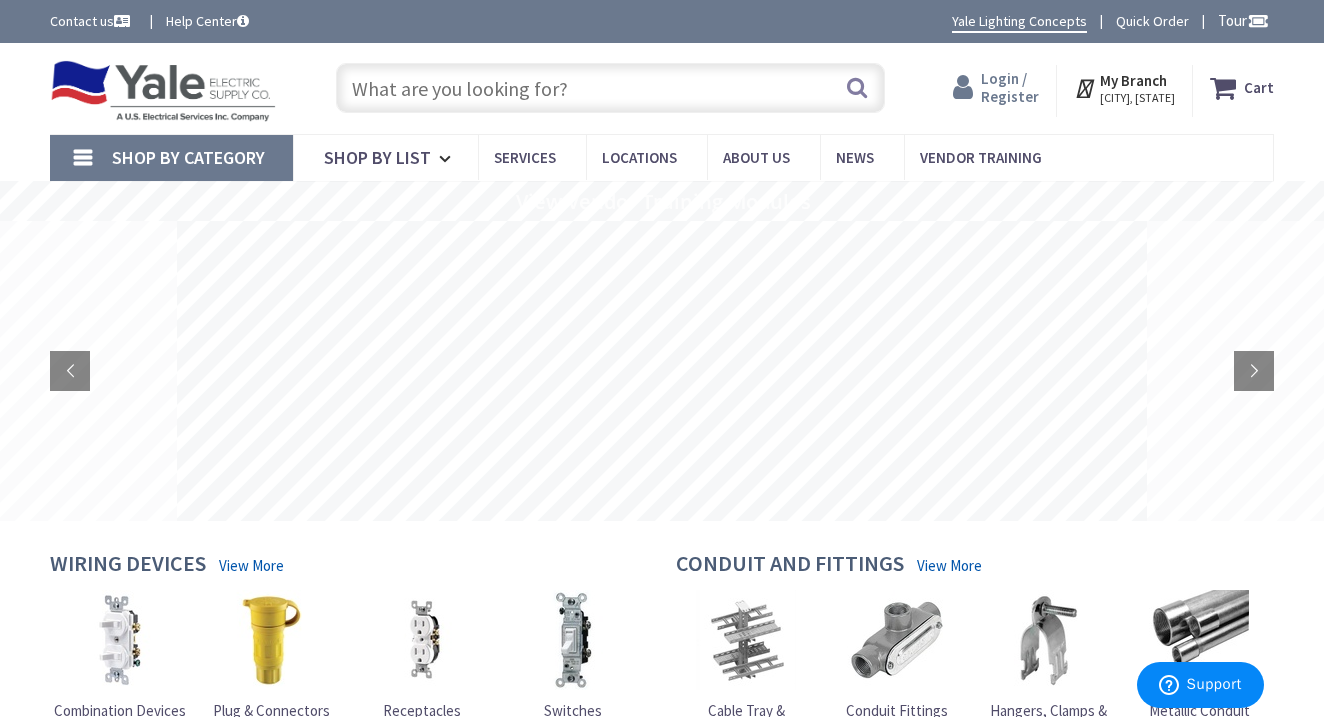 click on "Login / Register" at bounding box center [1010, 87] 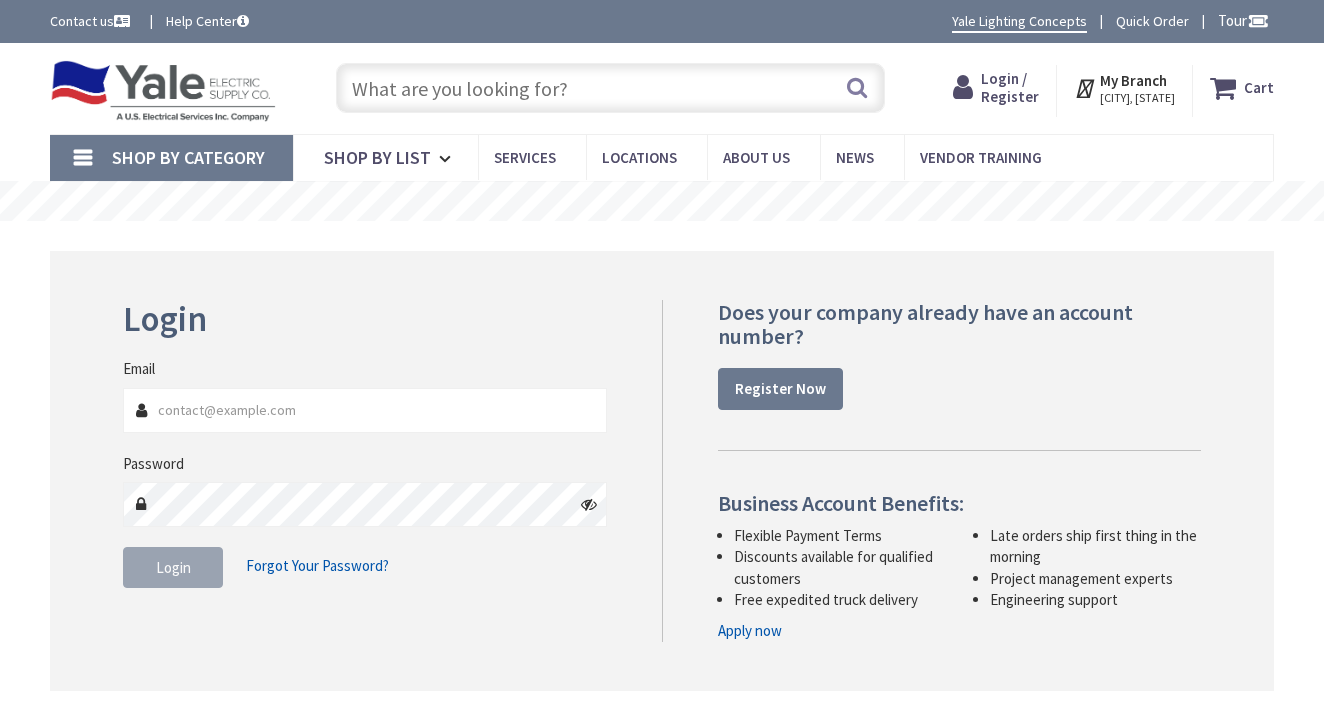 scroll, scrollTop: 0, scrollLeft: 0, axis: both 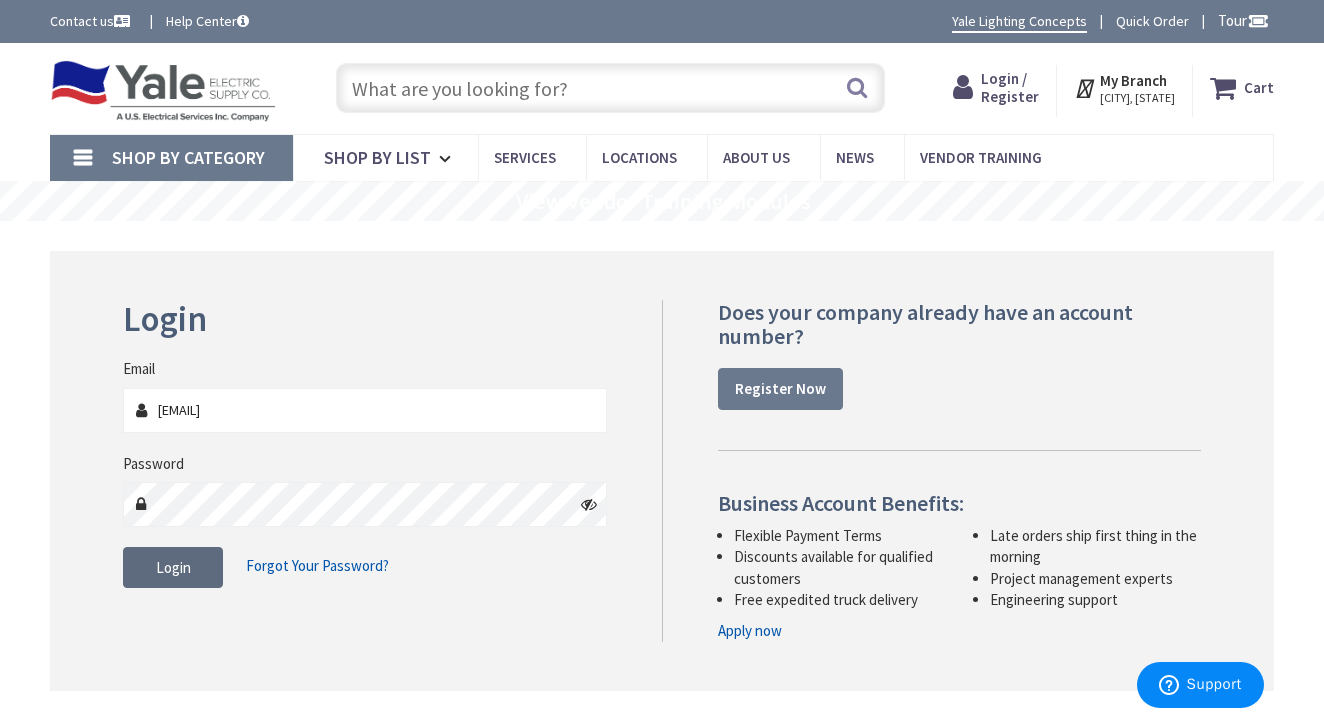 click on "Login" at bounding box center [173, 567] 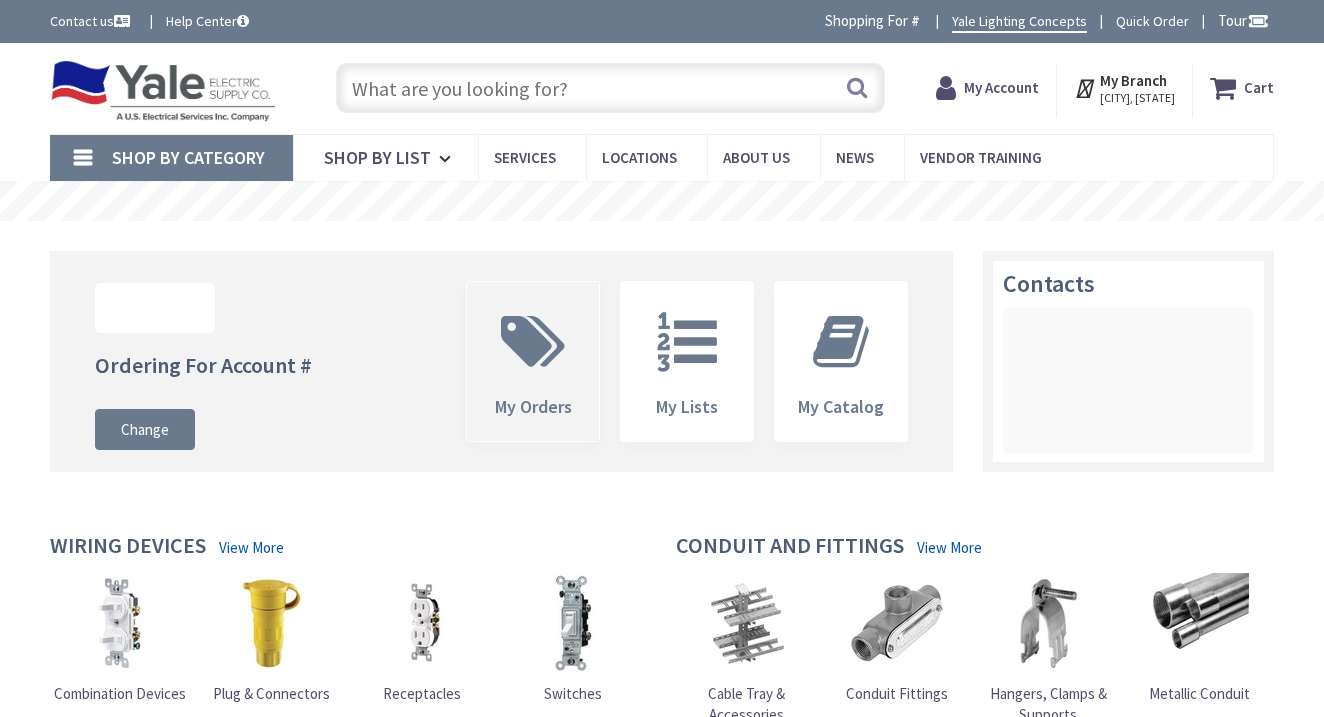 scroll, scrollTop: 0, scrollLeft: 0, axis: both 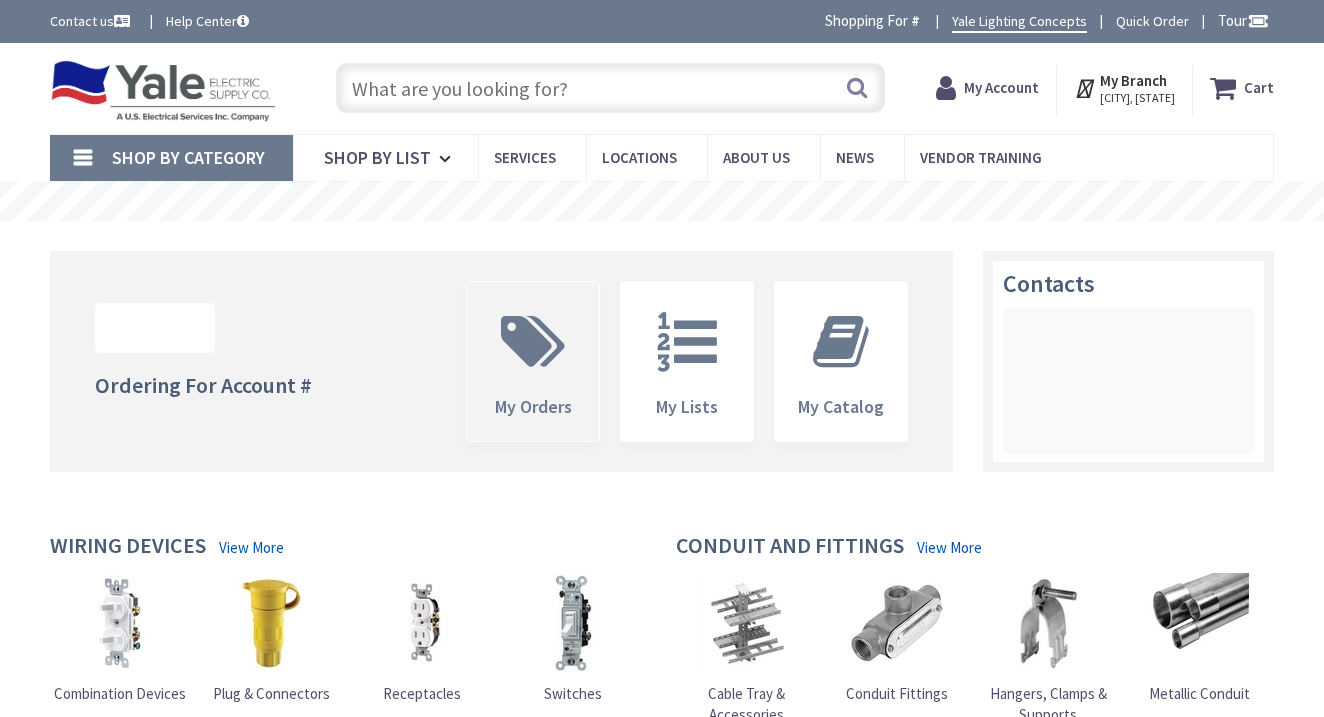 click at bounding box center (533, 342) 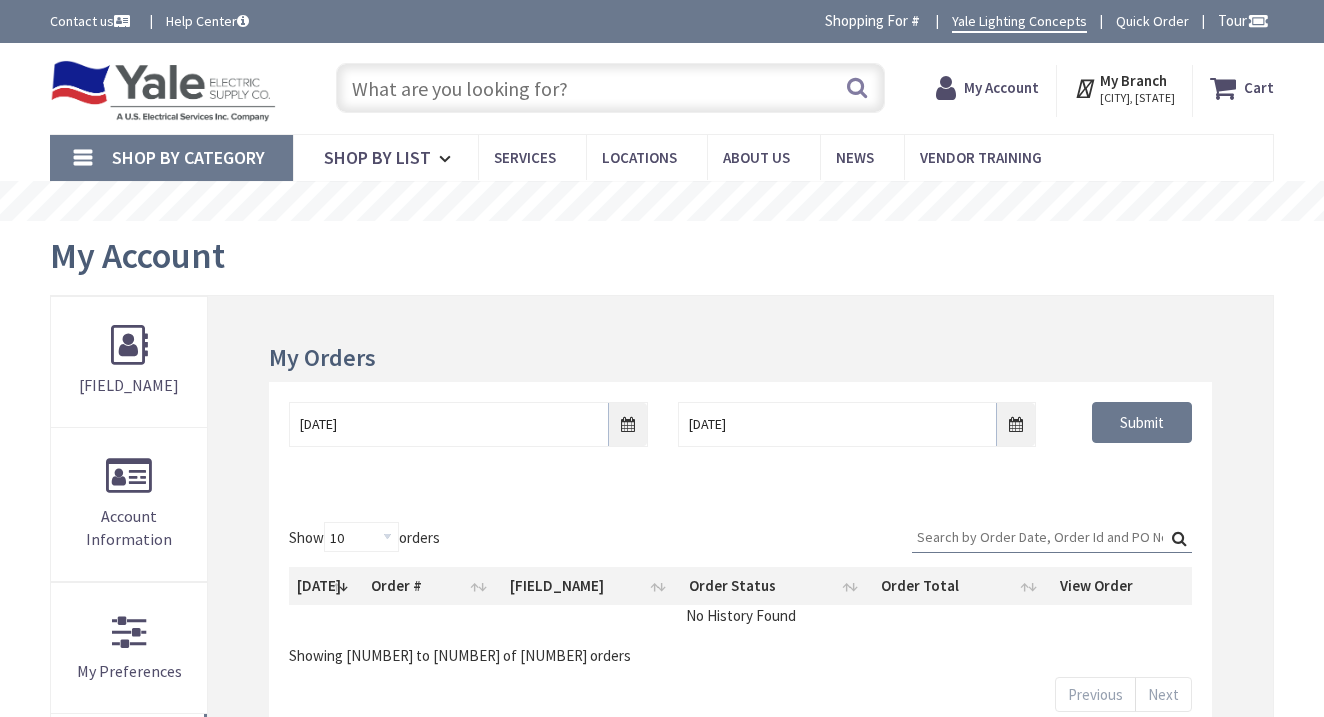 scroll, scrollTop: 0, scrollLeft: 0, axis: both 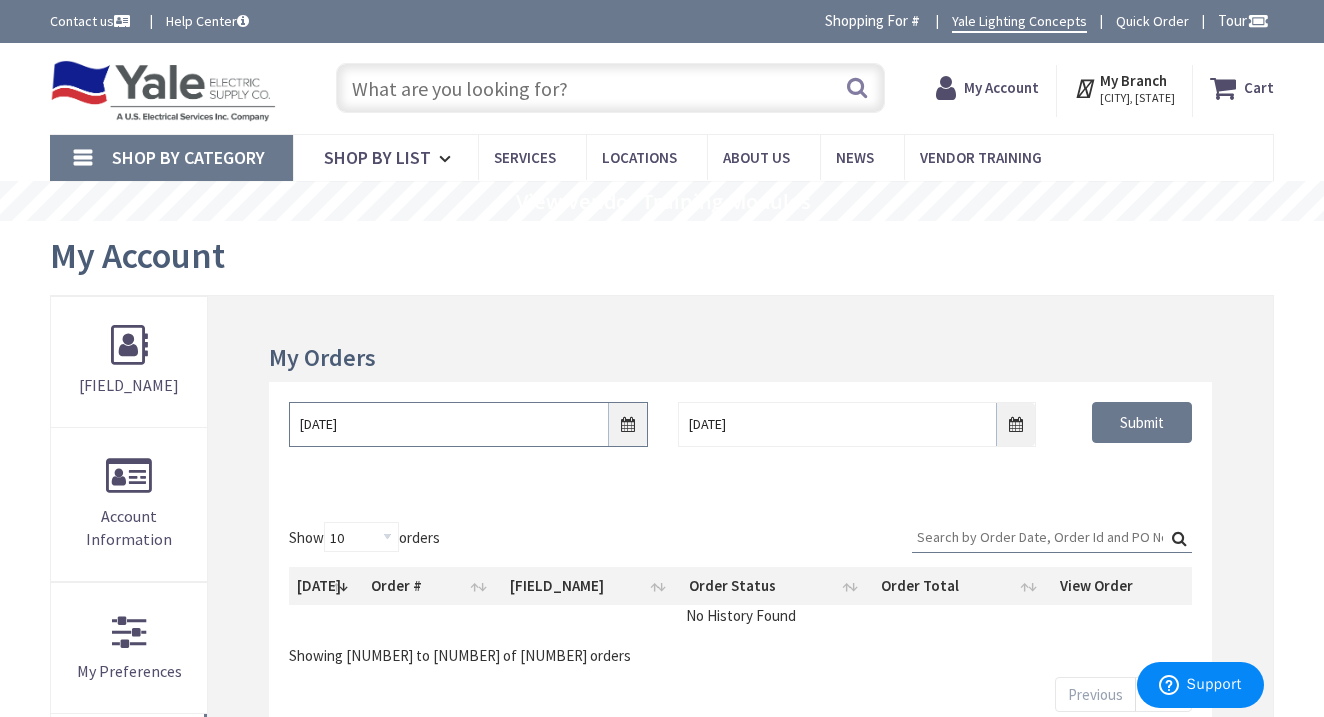 click on "[DATE]" at bounding box center (468, 424) 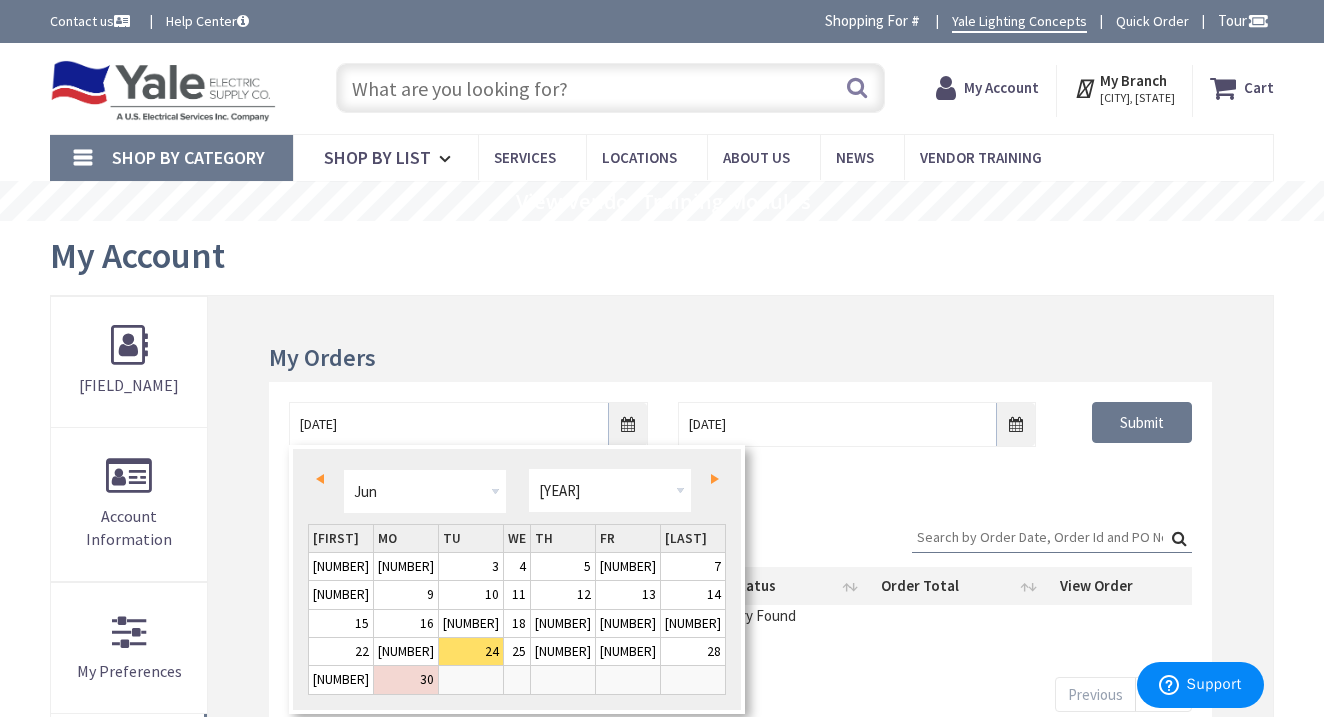 click on "Prev" at bounding box center (323, 479) 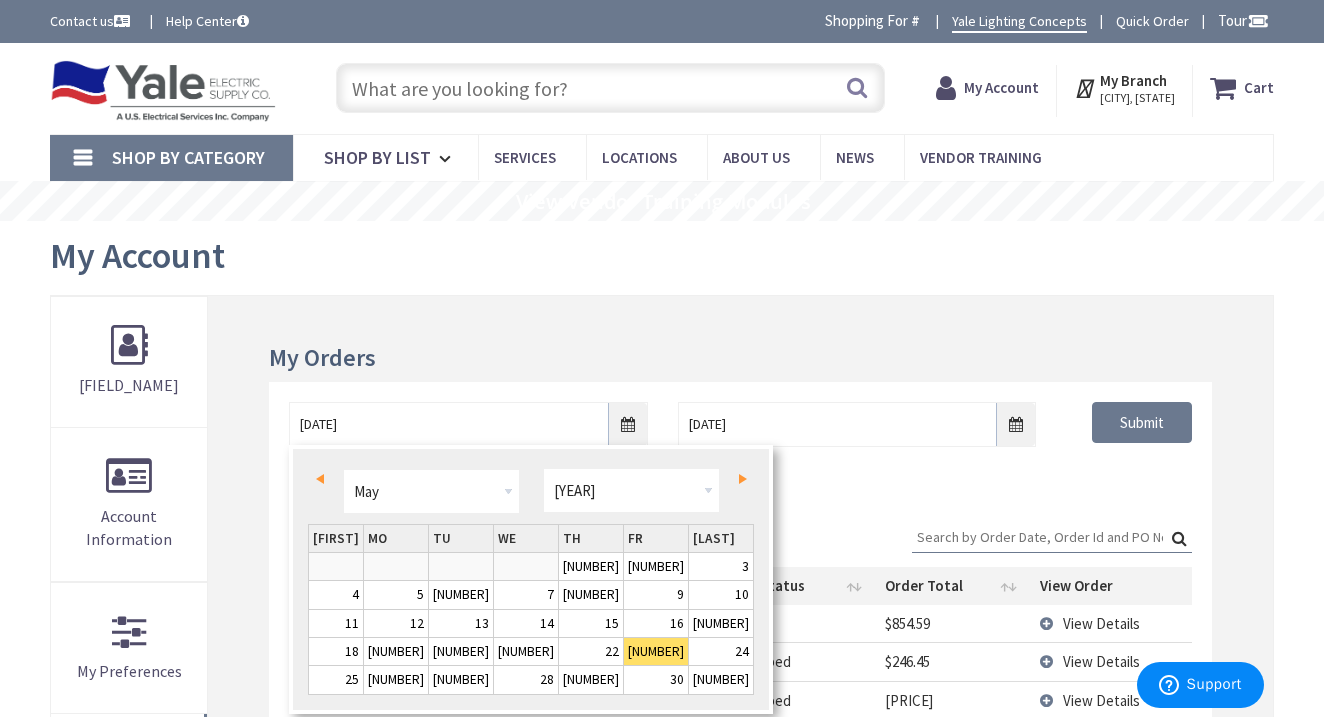 click on "Prev" at bounding box center (323, 479) 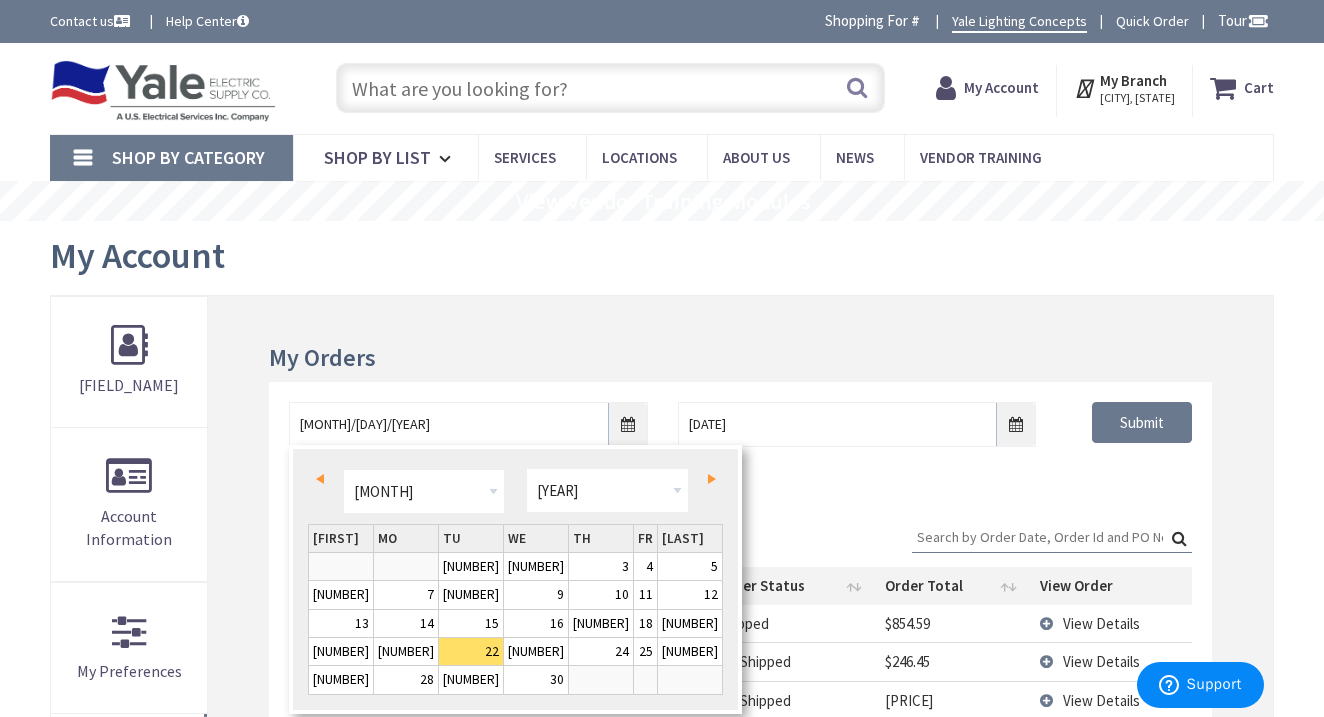 click on "Prev" at bounding box center (323, 479) 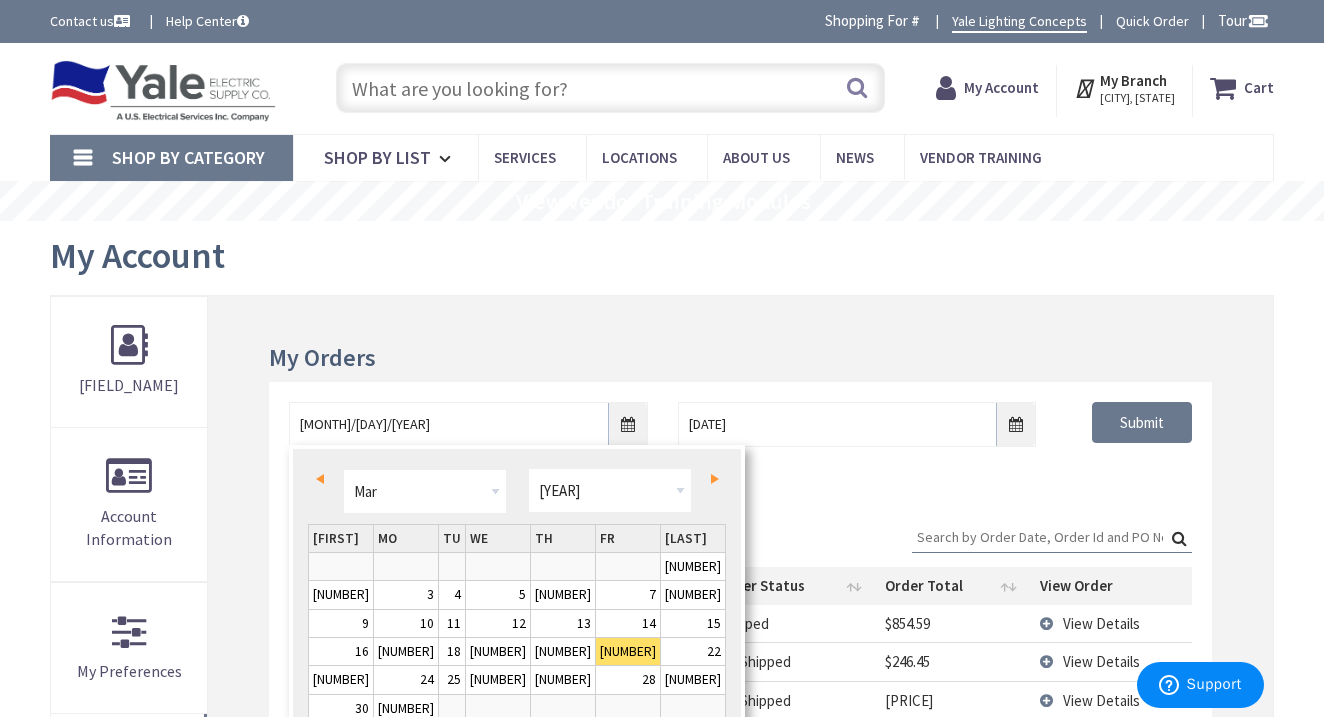 click on "Prev" at bounding box center [323, 479] 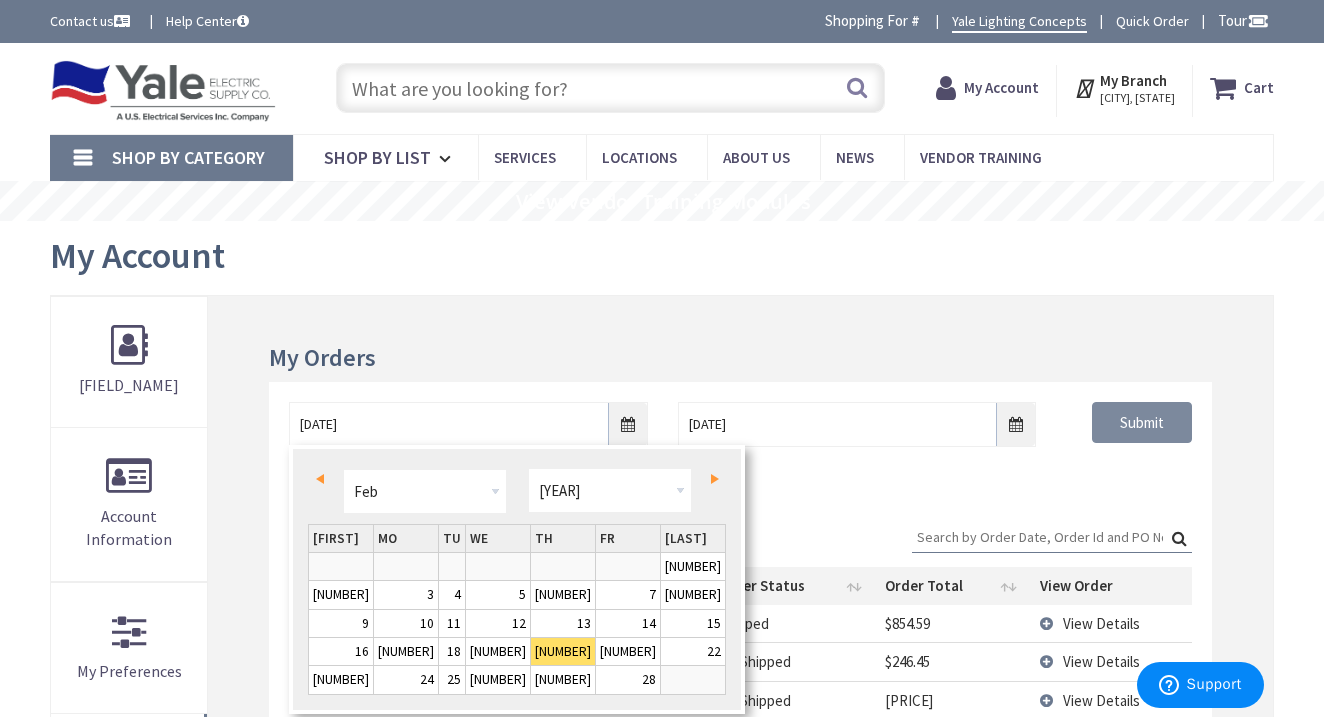 click on "Submit" at bounding box center (1142, 423) 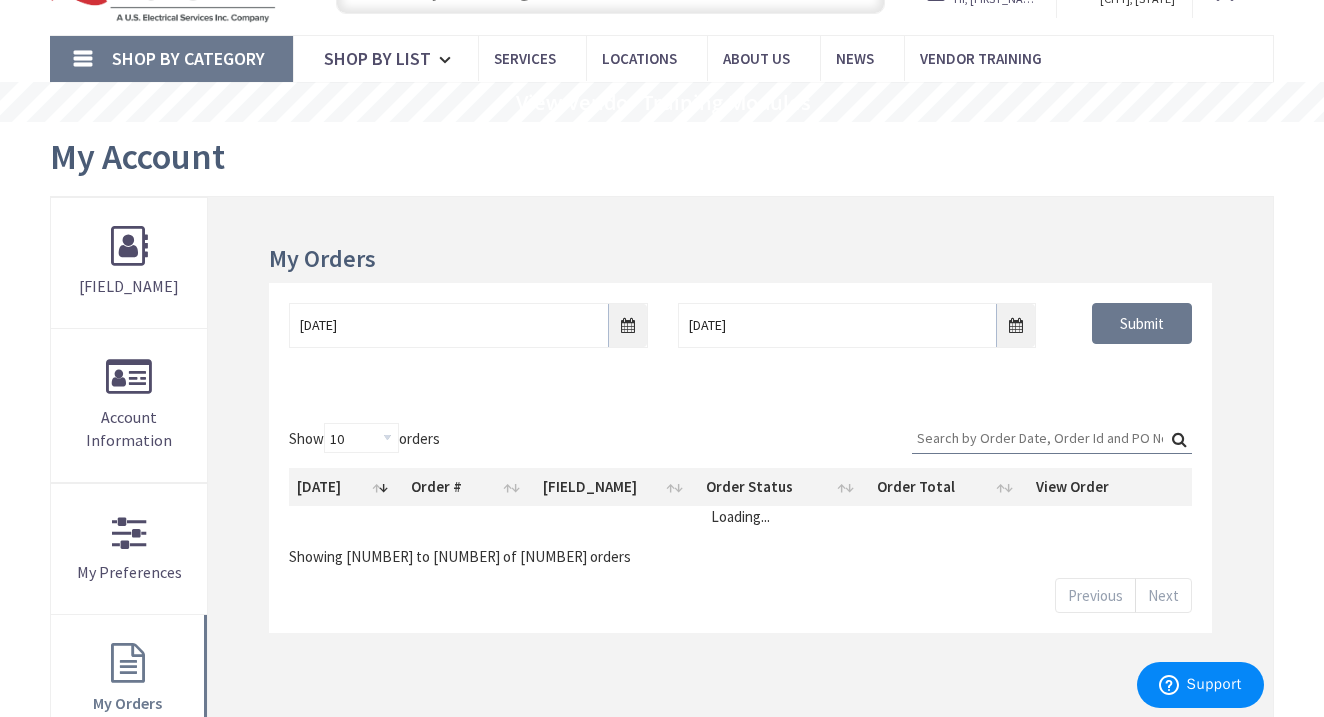 scroll, scrollTop: 0, scrollLeft: 0, axis: both 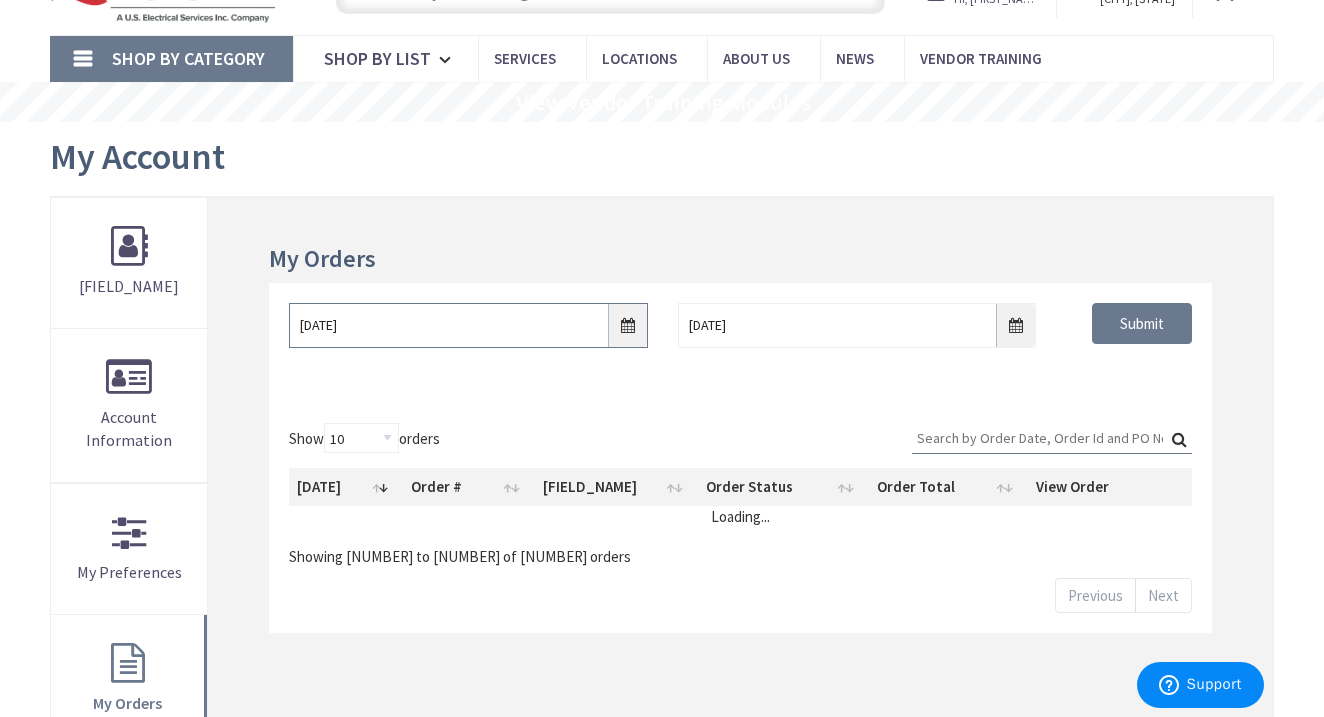 click on "[DATE]" at bounding box center (468, 325) 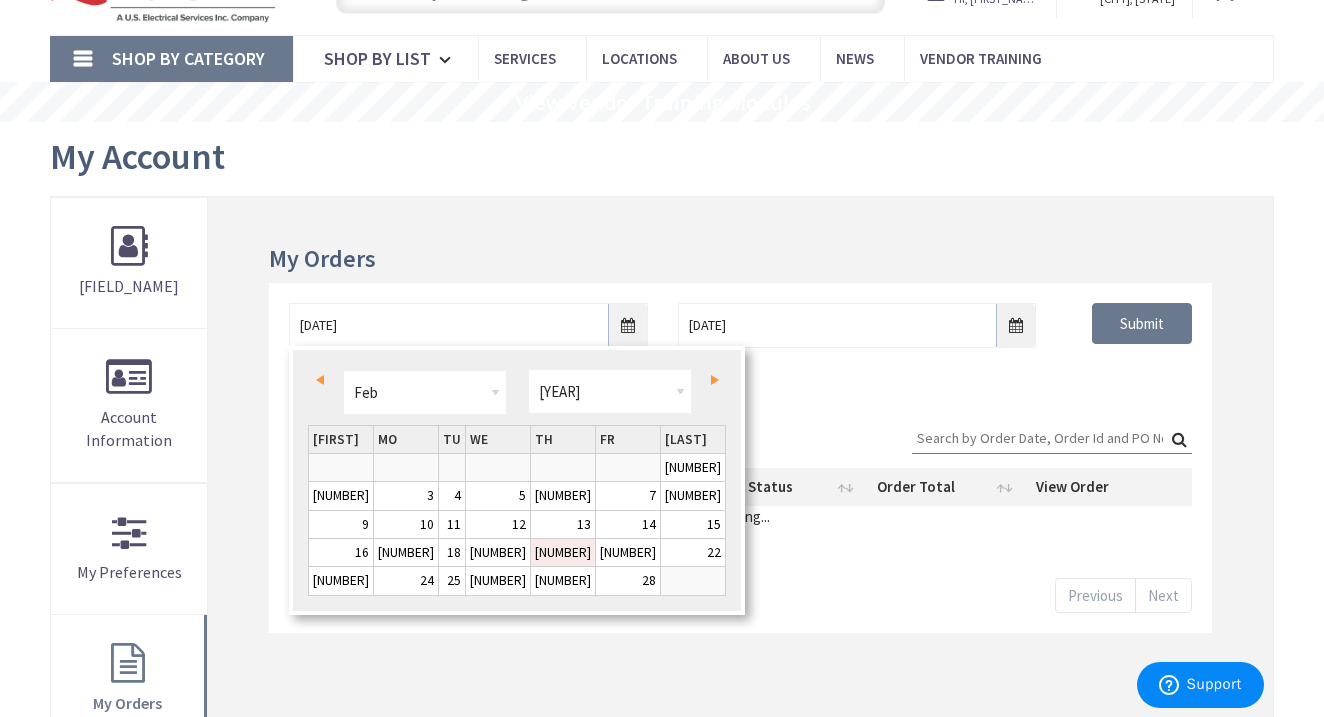 click on "[NUMBER]" at bounding box center [563, 552] 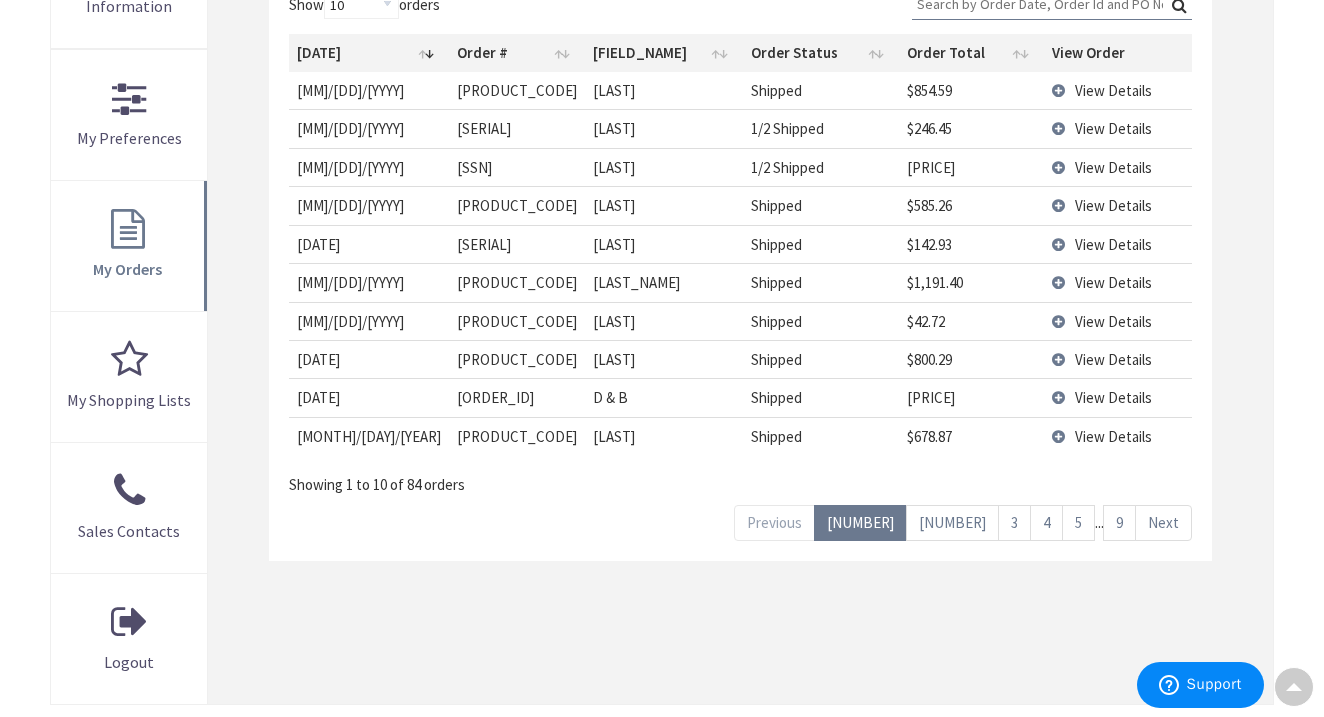 scroll, scrollTop: 556, scrollLeft: 0, axis: vertical 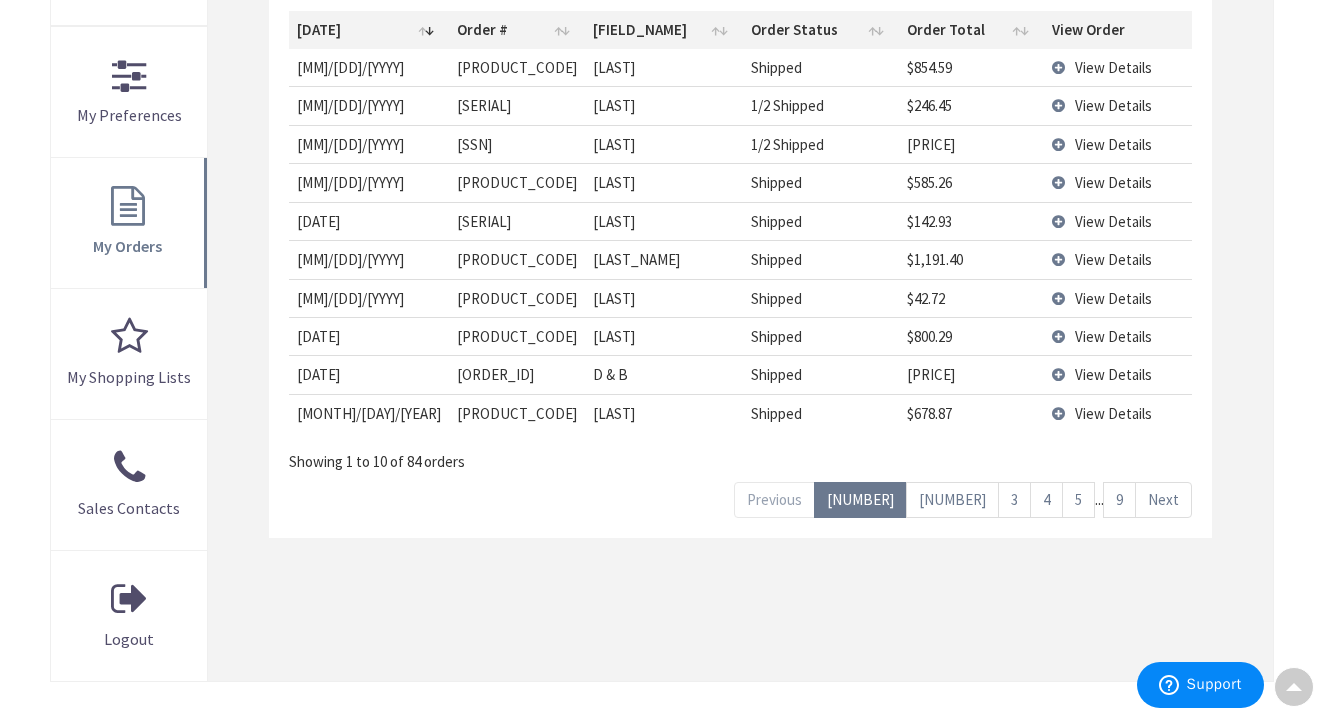 click on "Next" at bounding box center (1163, 499) 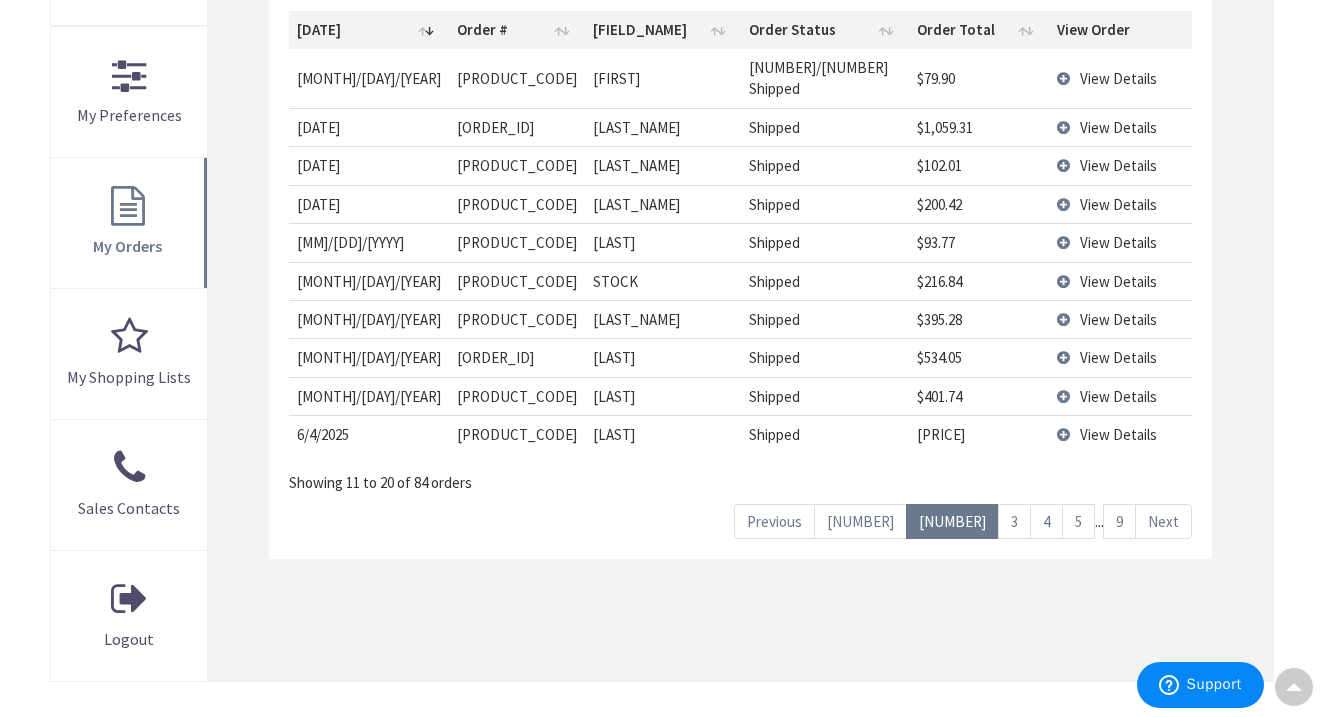 click on "Next" at bounding box center (1163, 521) 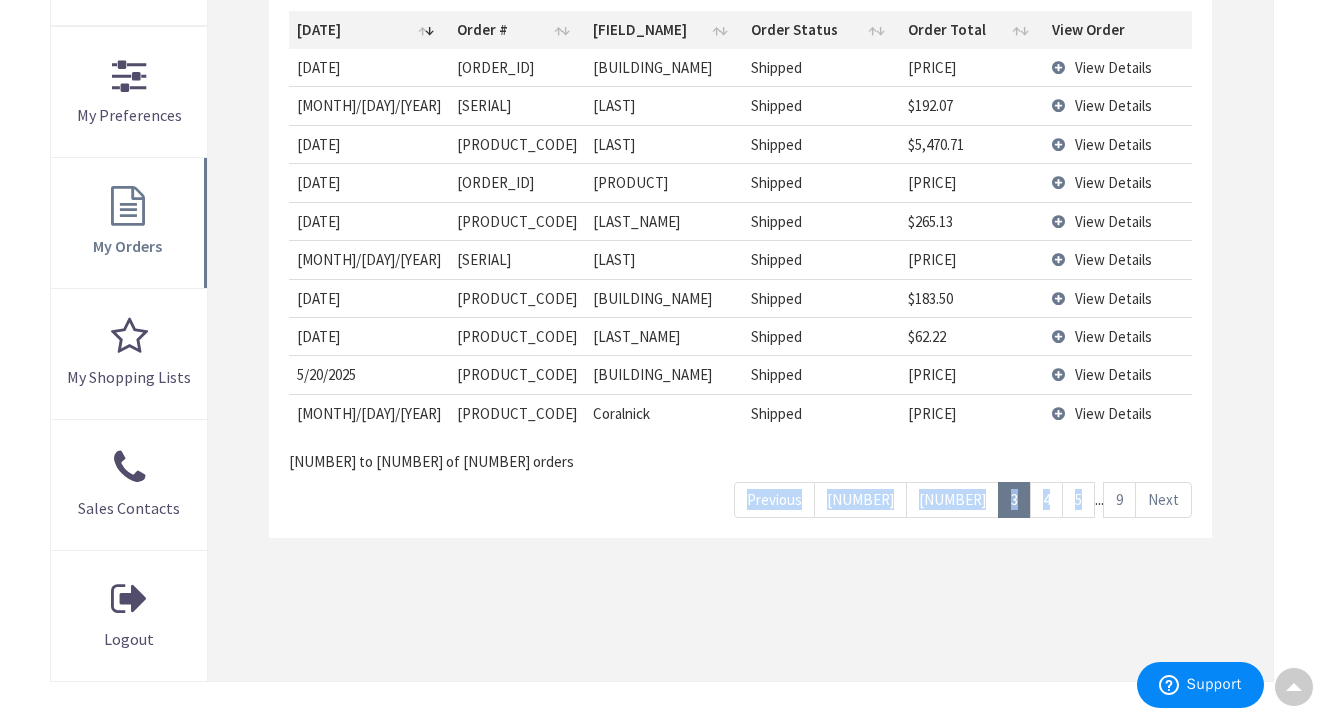 click on "Previous 1 2 3 4 5 … 9 Next" at bounding box center (963, 494) 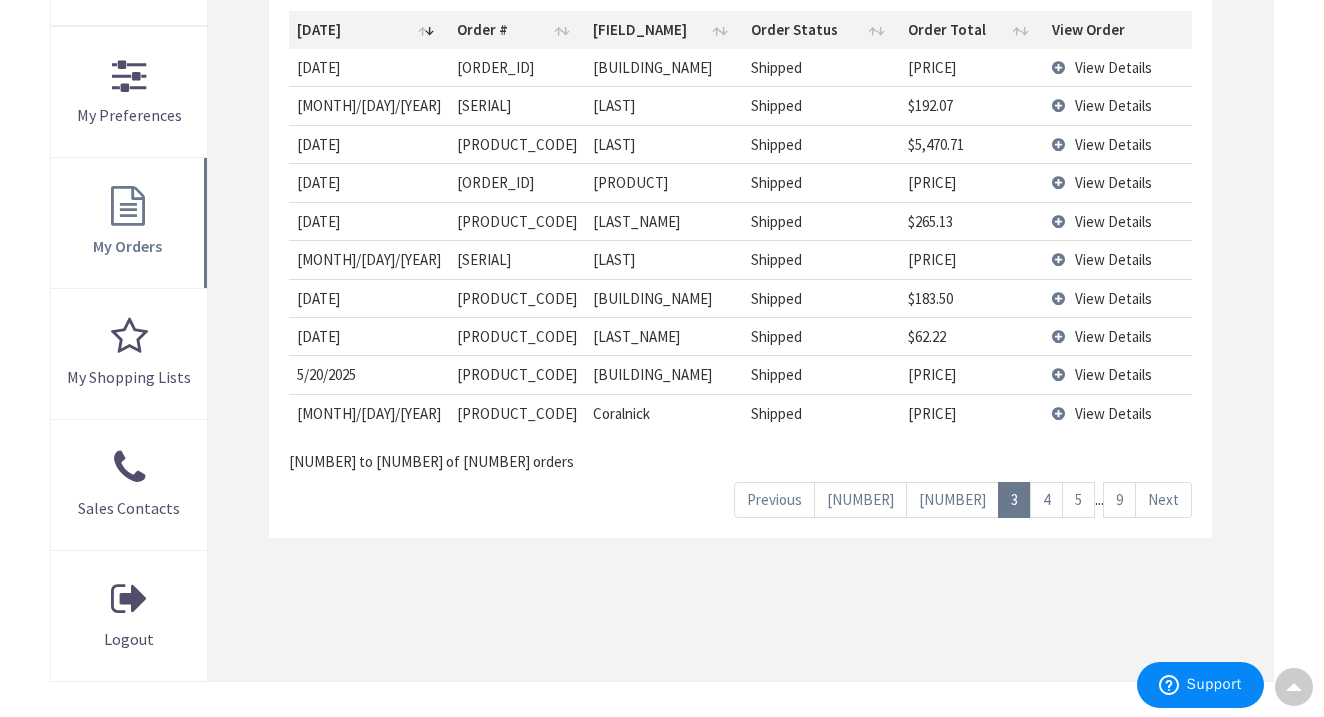 click on "Next" at bounding box center [1163, 499] 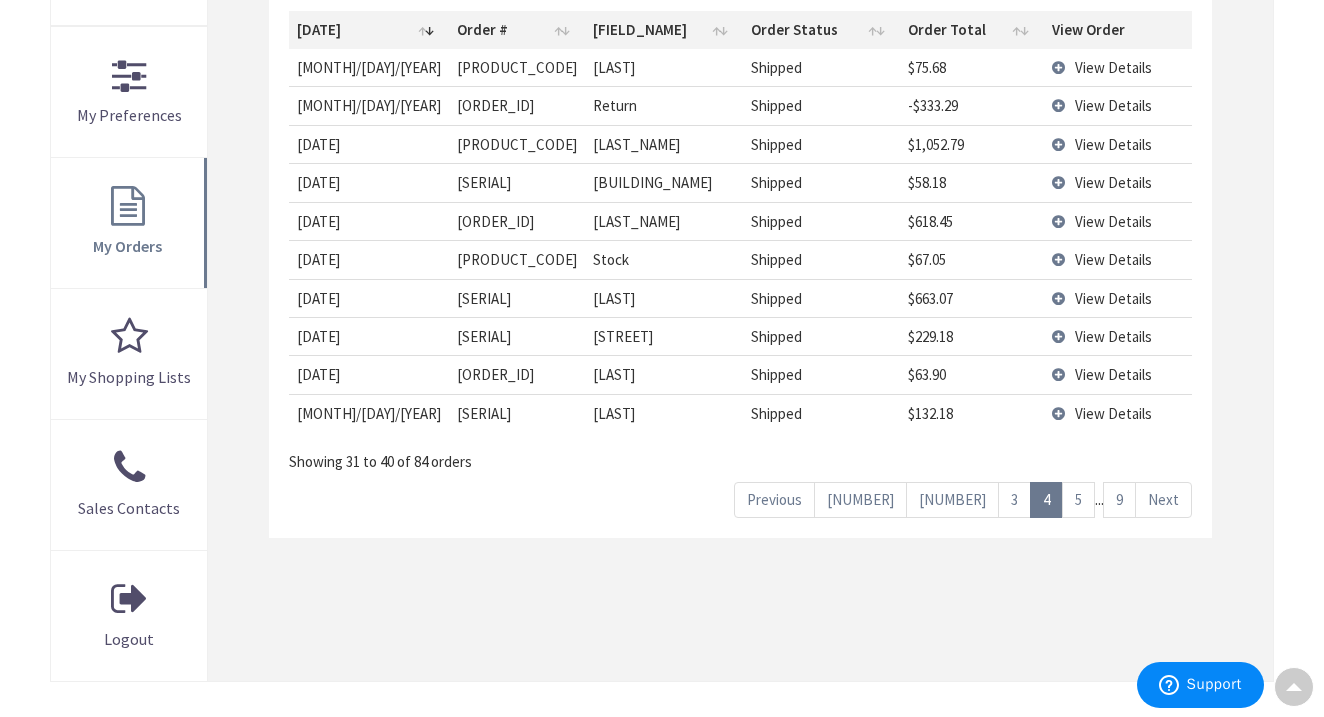click on "Showing 51 to 60 of 84 orders Previous 1 2 3 4 5 … 9 Next
5/12/2025 2025-05-12 S127917374 [LAST] Shipped $75.68 View Details 5/12/2025 2025-05-12 S127917595 Return Shipped -$333.29 View Details 5/9/2025 2025-05-09 S127856522 [LAST] Shipped $1,052.79 View Details 5/9/2025 2025-05-09 S127900704 [LAST] Shipped $58.18 View Details 5/2/2025 2025-05-02 S127830226 [LAST] Shipped $618.45 View Details 5/2/2025 2025-05-02 S127858512 Stock Shipped $67.05 View Details 4/29/2025 2025-04-29 S127817150 [LAST] Shipped $663.07 View Details 4/29/2025 2025-04-29 S127817200 [LAST] Shipped $229.18 View Details 4/29/2025 2025-04-29 S127823926 [LAST] Shipped $63.90 View Details 4/28/2025 2025-04-28 S127808104 [LAST] Shipped $132.18 View Details
Showing 31 to 40 of 84 orders Previous 1 2 3 4 5 … 9 Next" at bounding box center [740, 242] 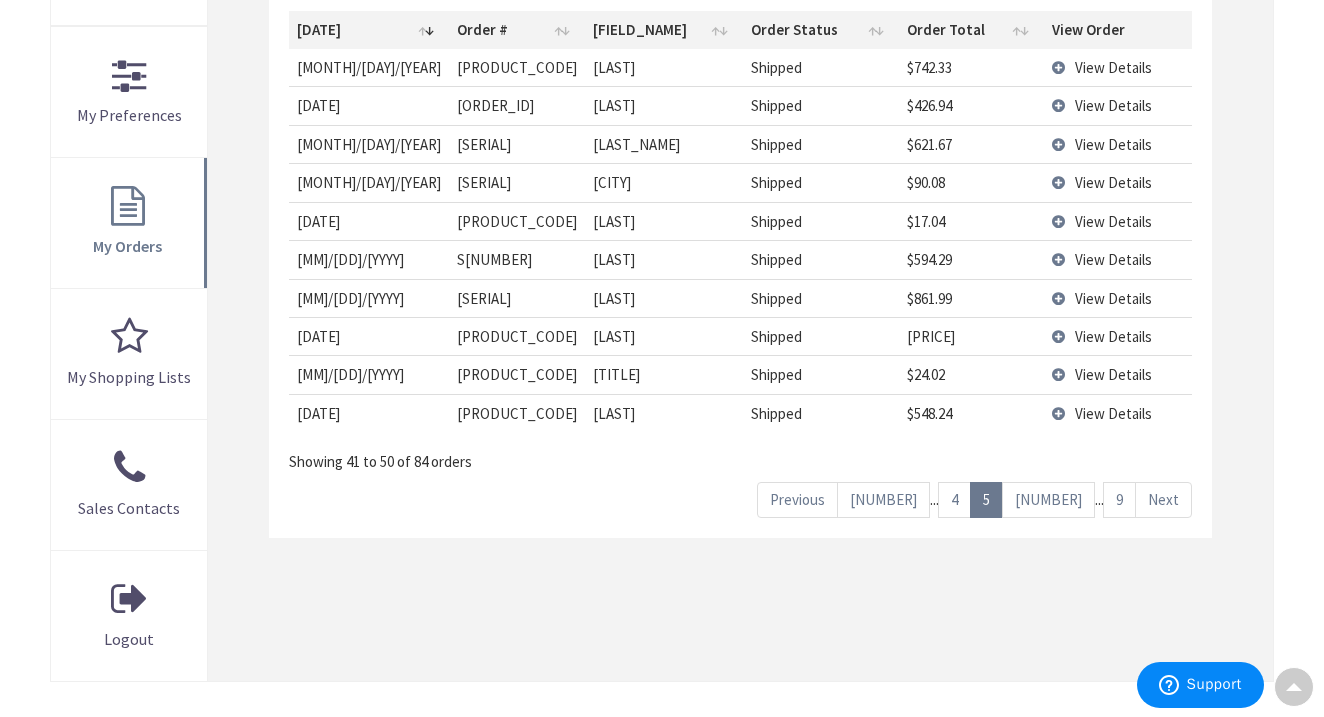 click on "Next" at bounding box center [1163, 499] 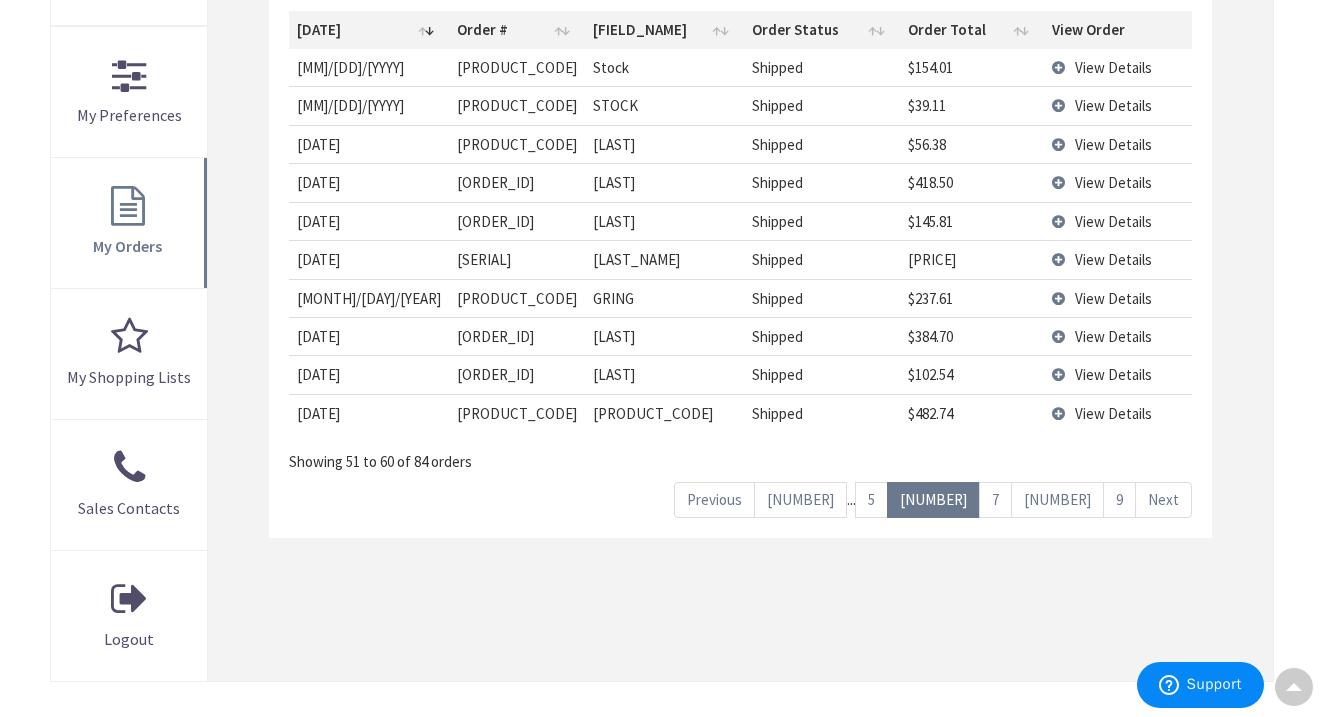 click on "Next" at bounding box center (1163, 499) 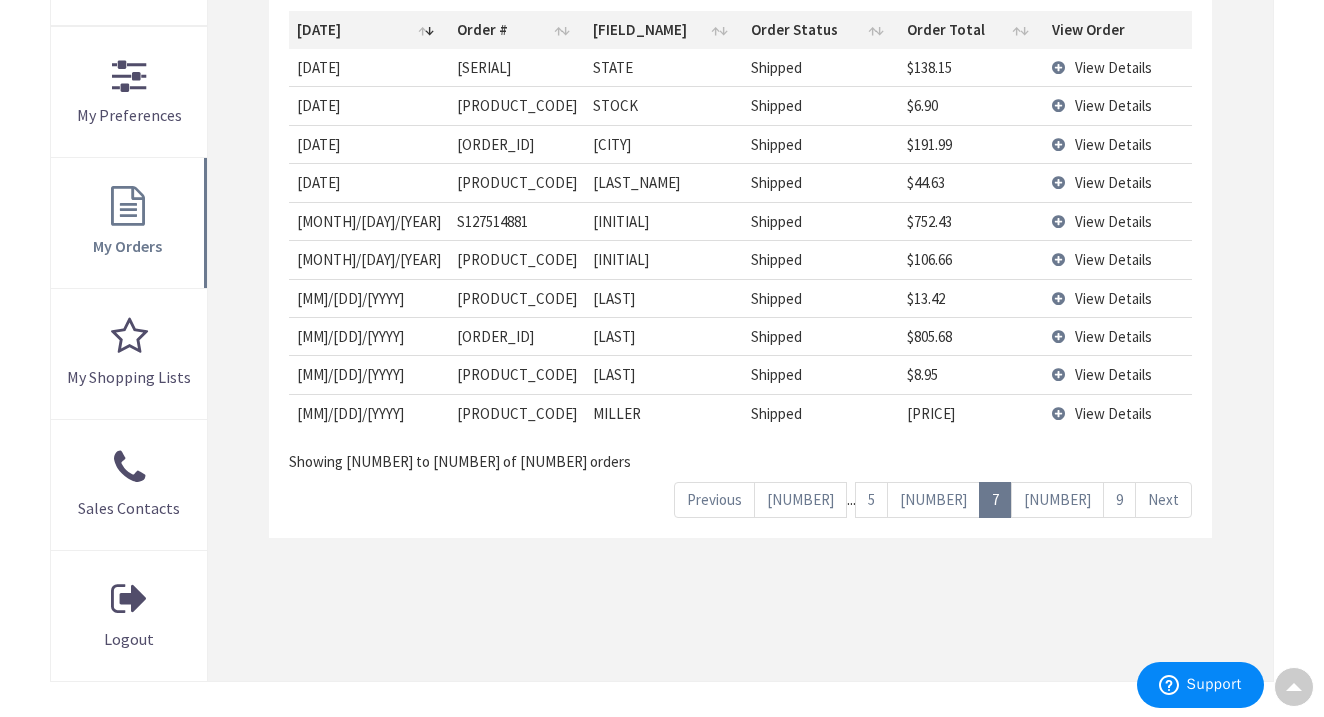 click on "Next" at bounding box center (1163, 499) 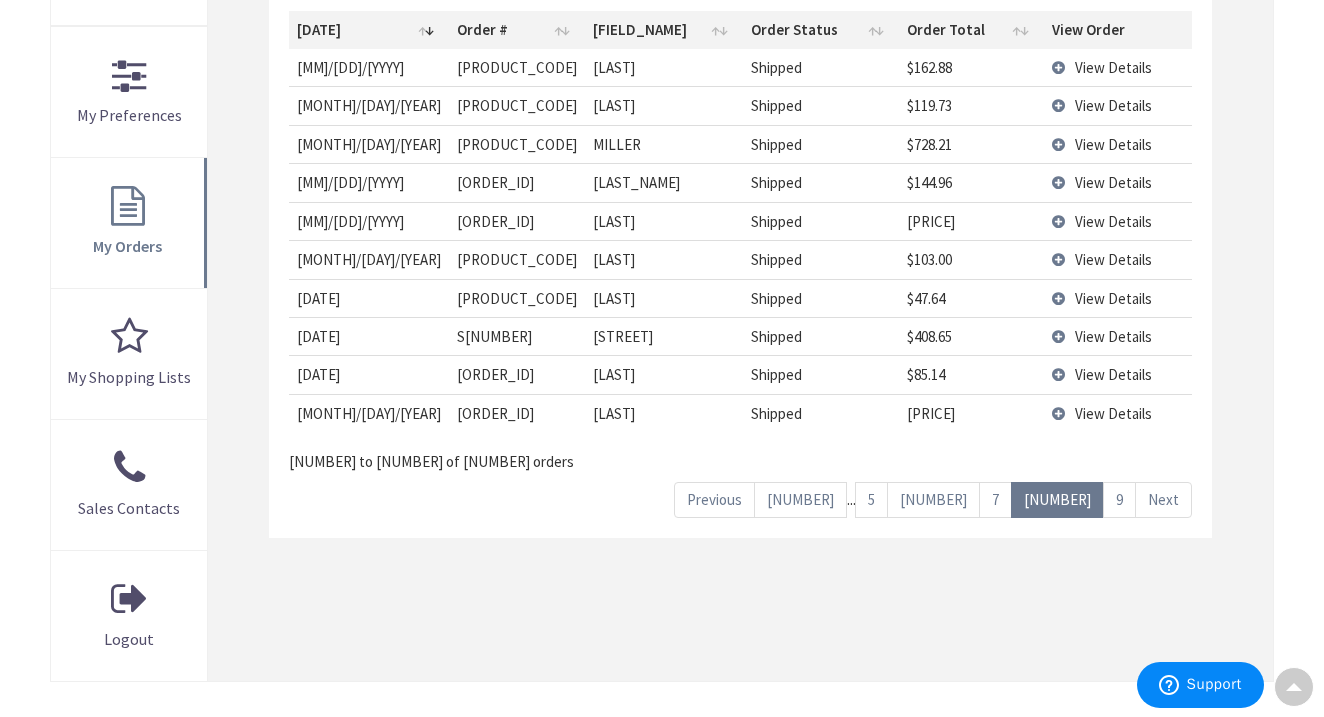 click on "Next" at bounding box center [1163, 499] 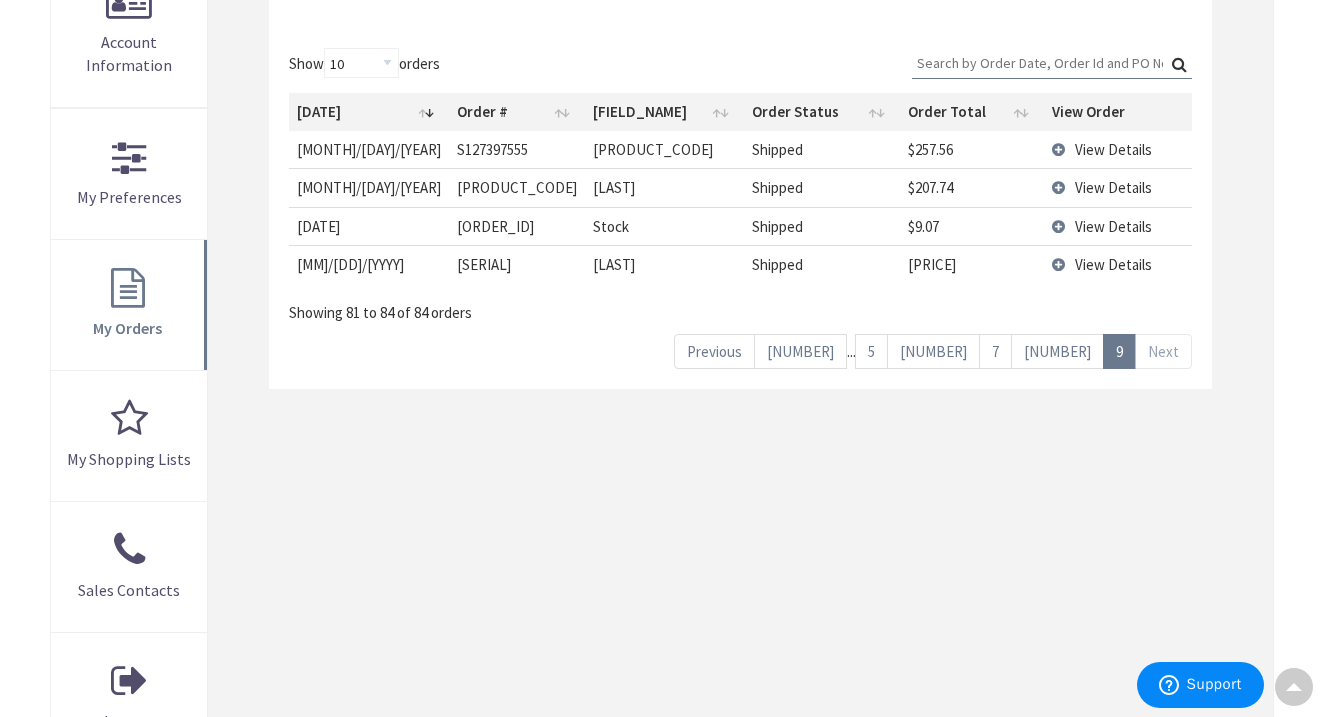 scroll, scrollTop: 465, scrollLeft: 0, axis: vertical 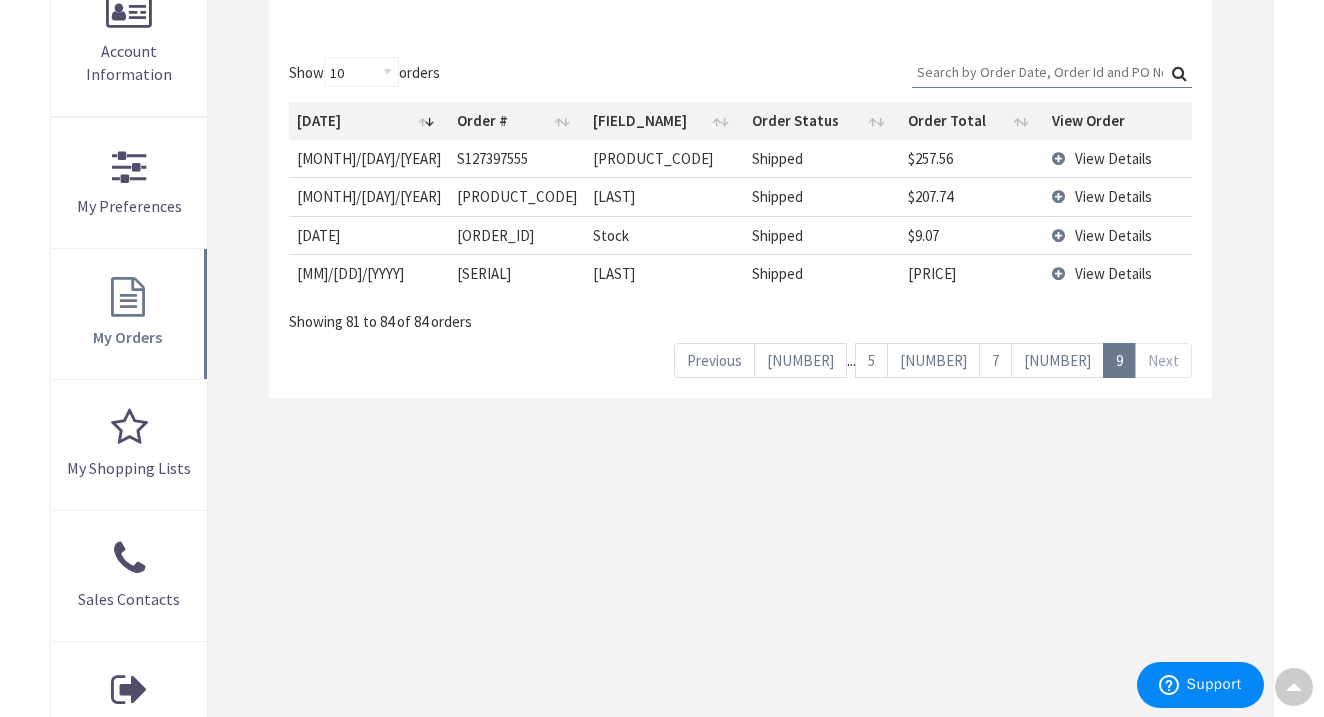 click on "Previous" at bounding box center [714, 360] 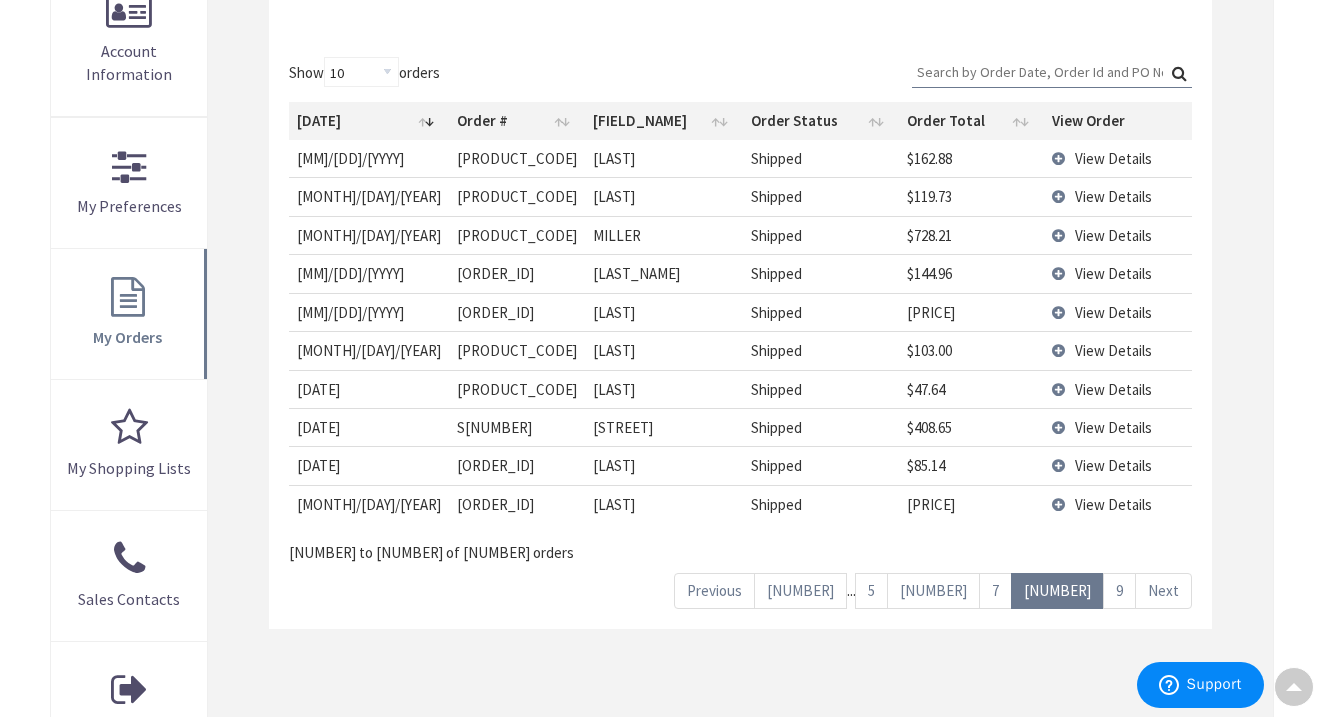 click on "Previous" at bounding box center (714, 590) 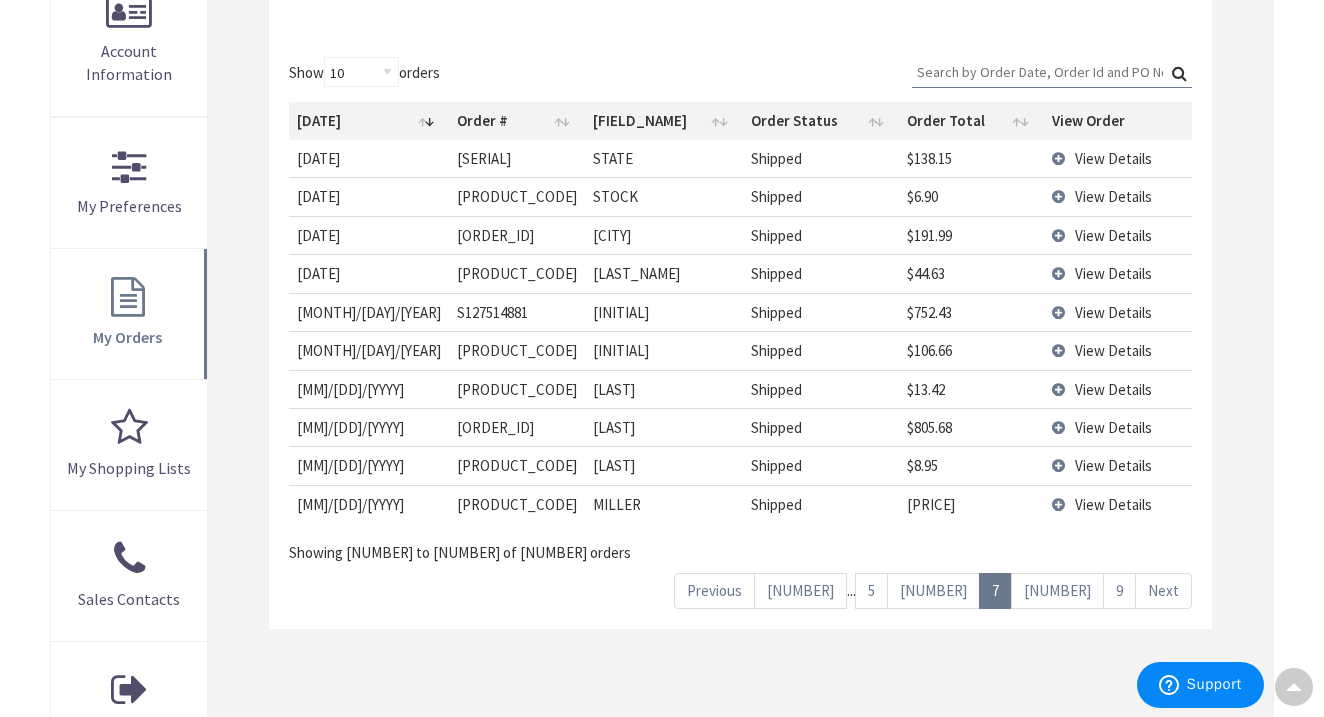 click on "Previous" at bounding box center [714, 590] 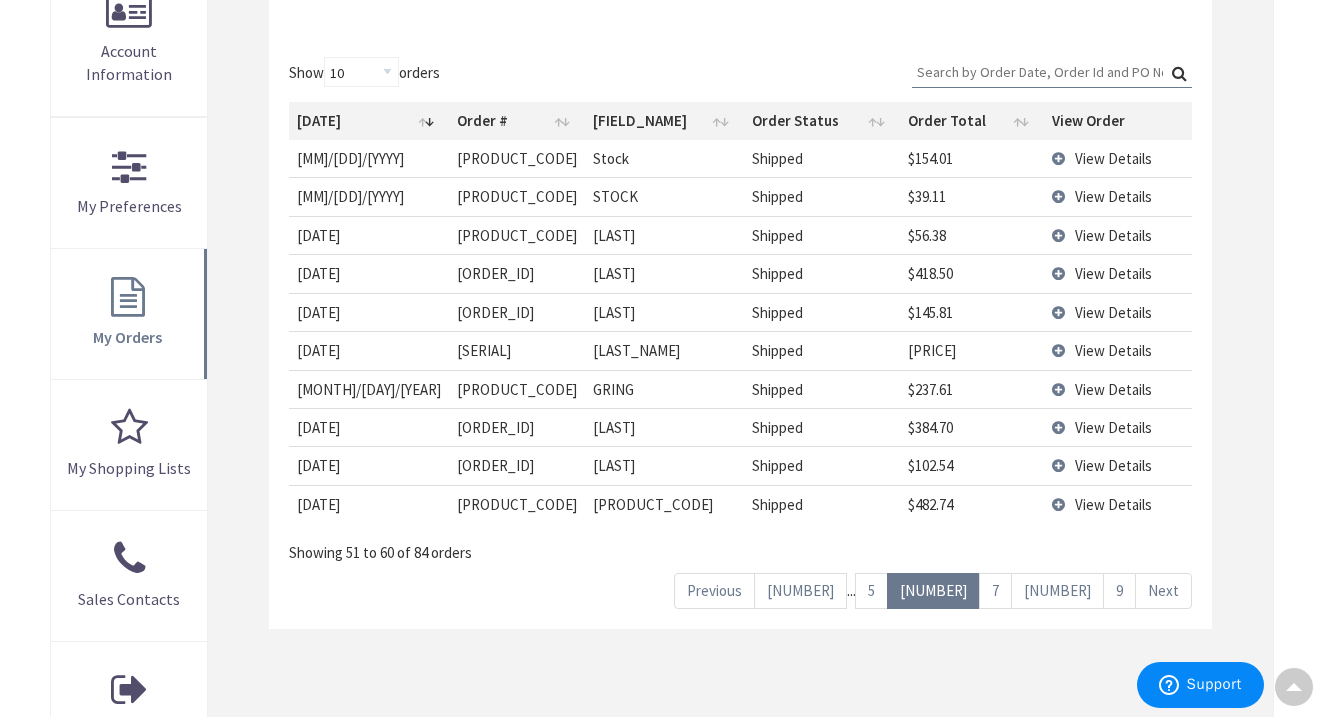 click on "Previous" at bounding box center [714, 590] 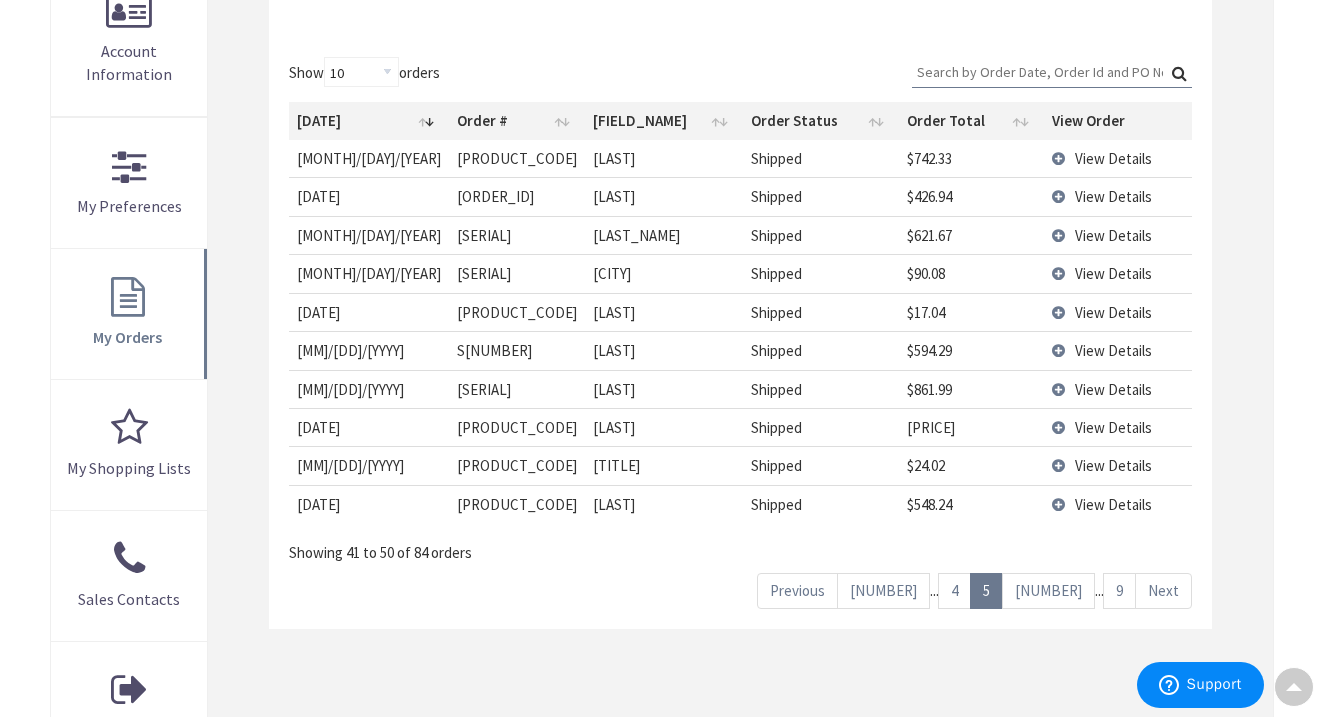 click on "Previous" at bounding box center [797, 590] 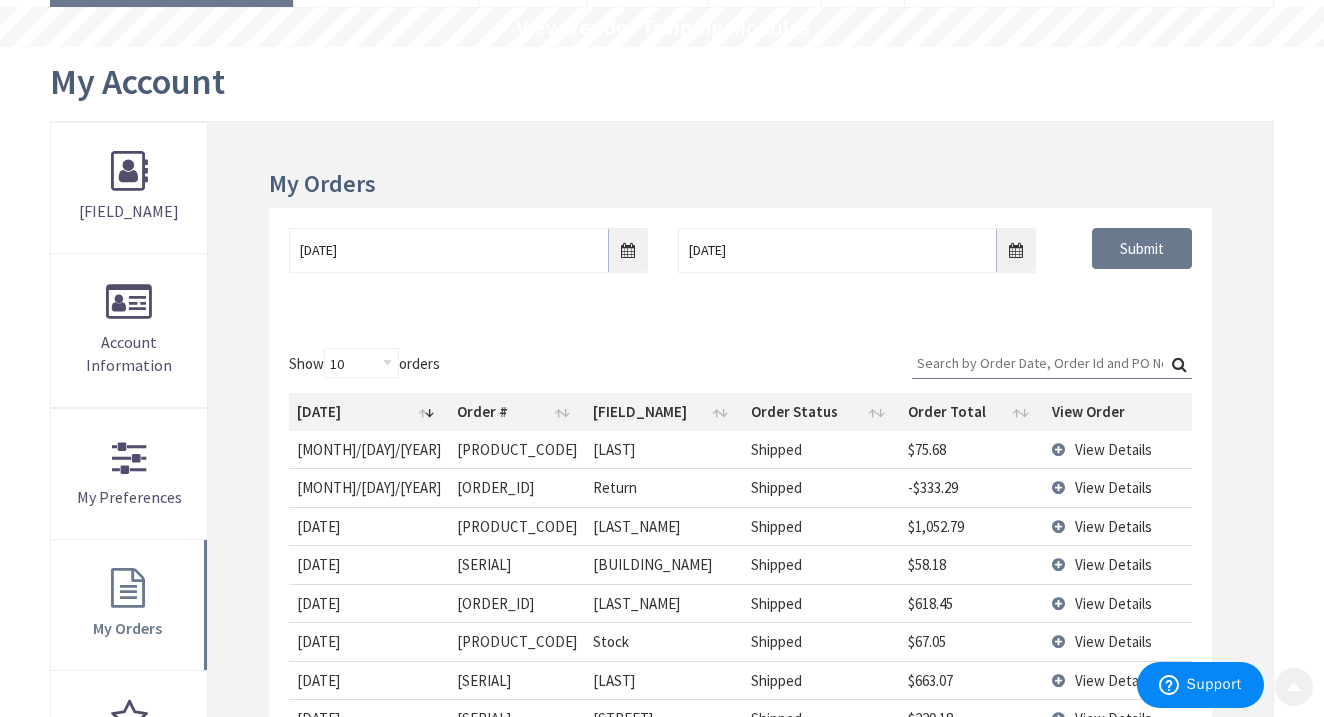 scroll, scrollTop: 175, scrollLeft: 0, axis: vertical 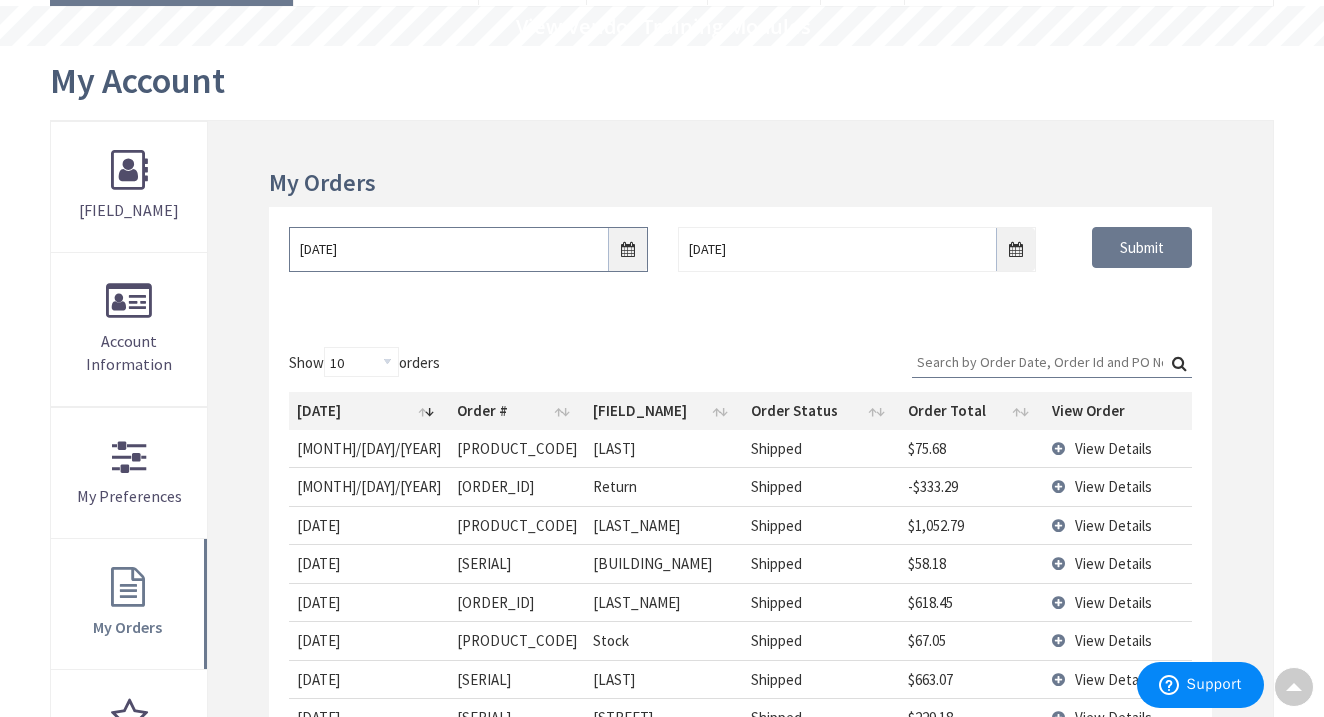 click on "[DATE]" at bounding box center [468, 249] 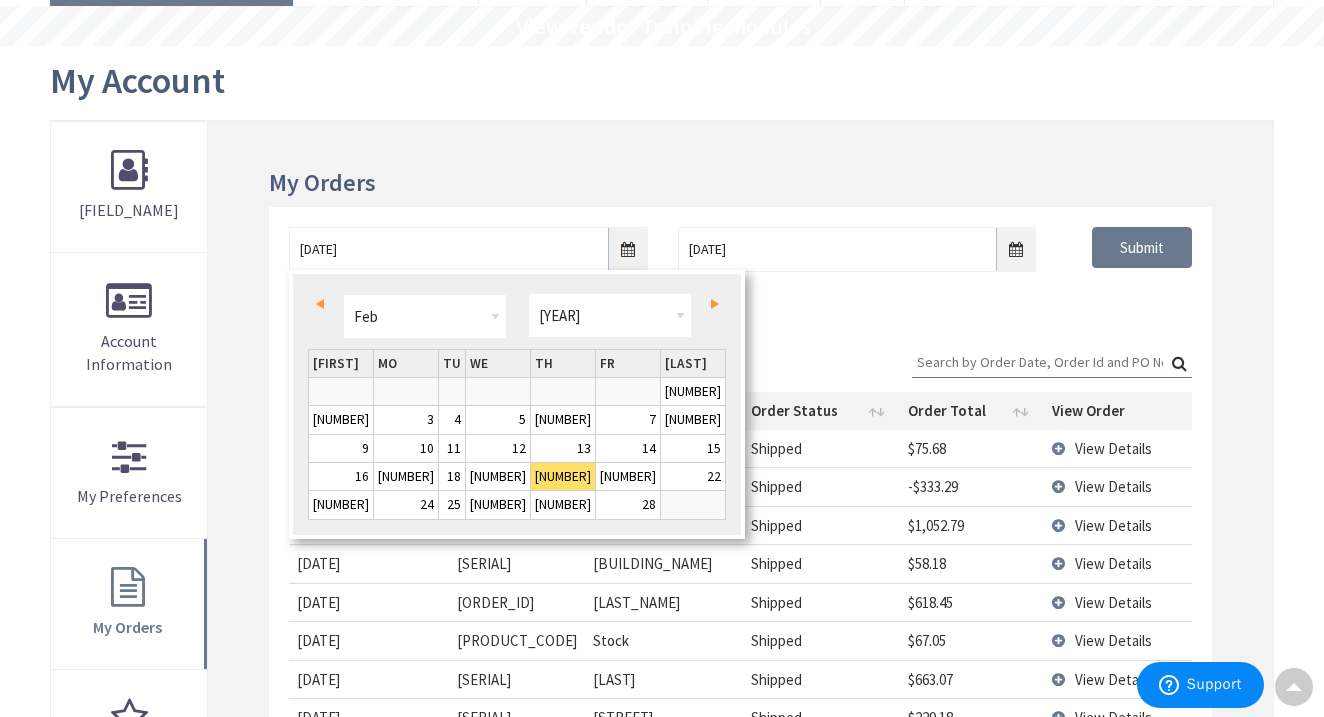 click on "Prev" at bounding box center (320, 304) 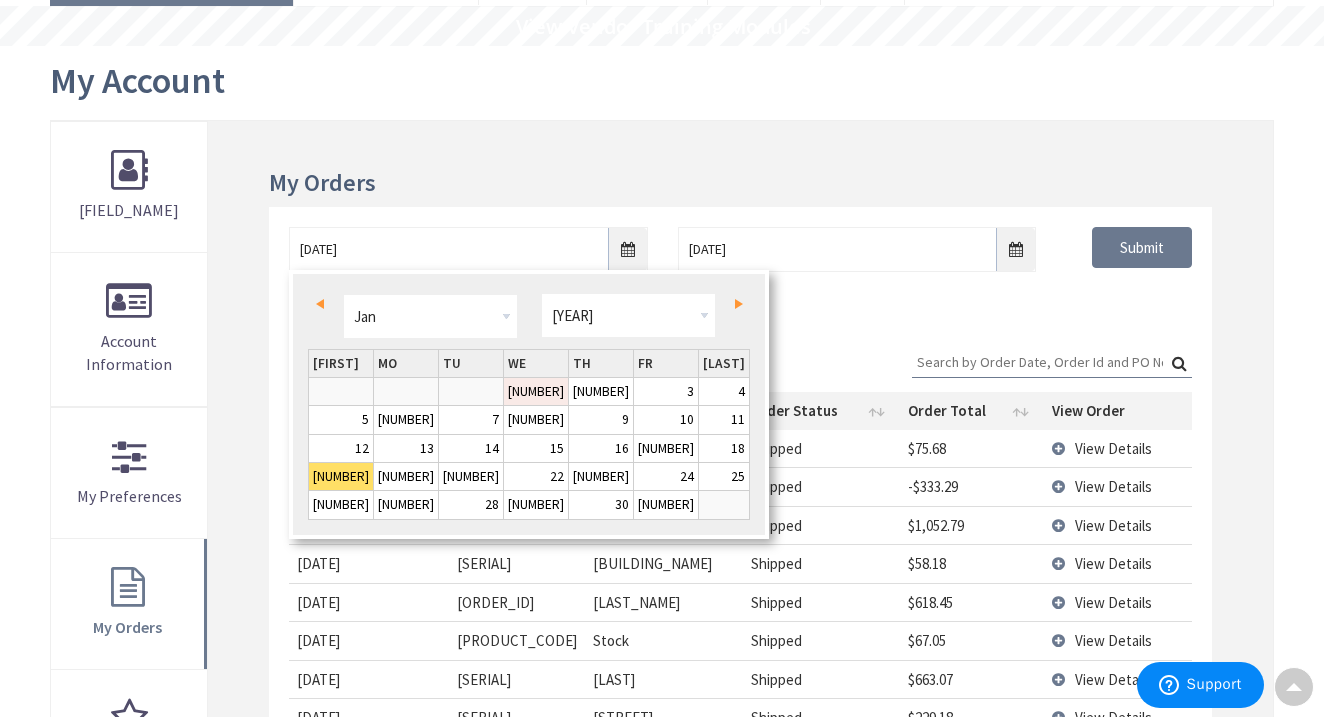 click on "[NUMBER]" at bounding box center [536, 391] 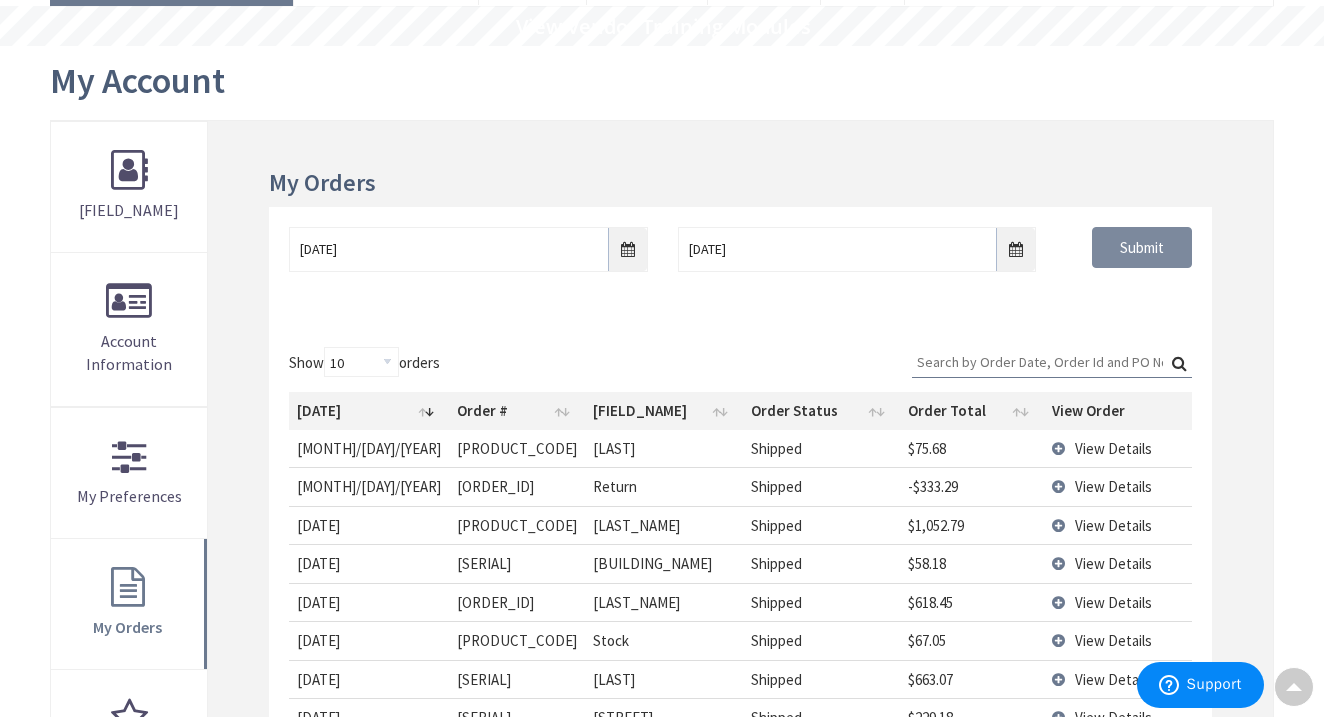 click on "Submit" at bounding box center (1142, 248) 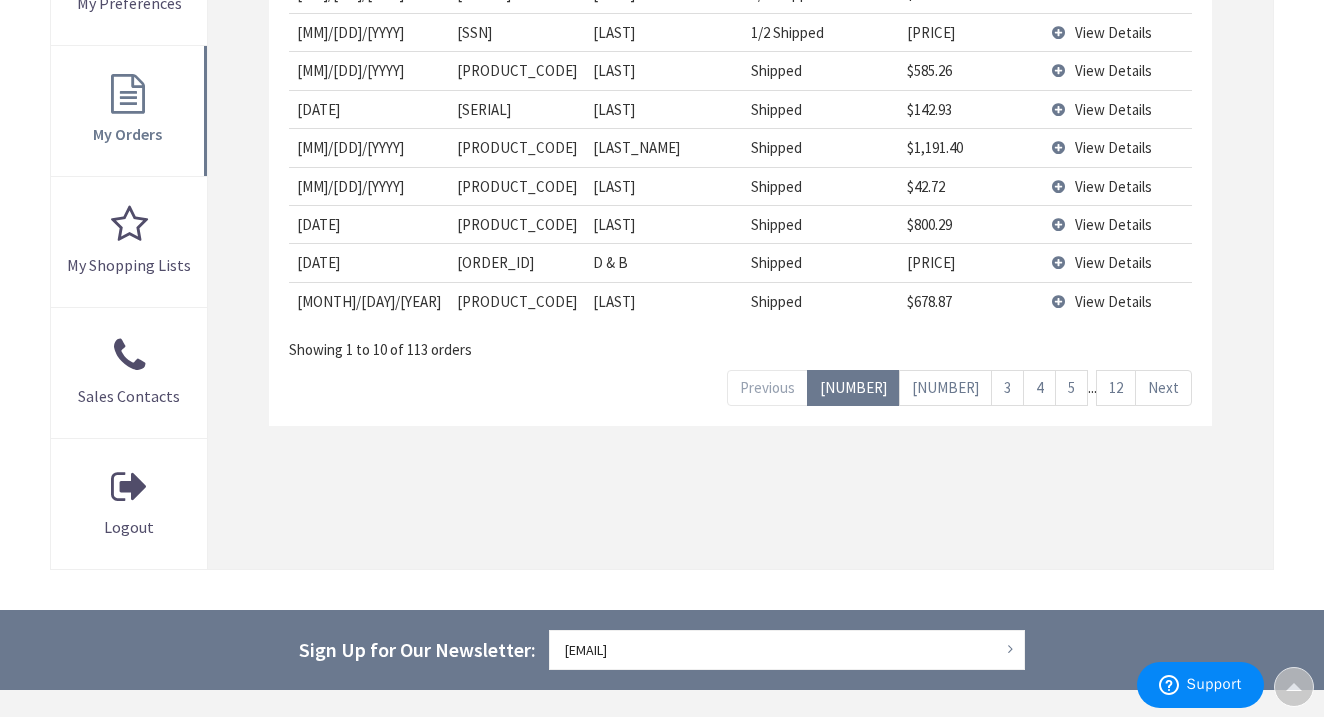 scroll, scrollTop: 674, scrollLeft: 0, axis: vertical 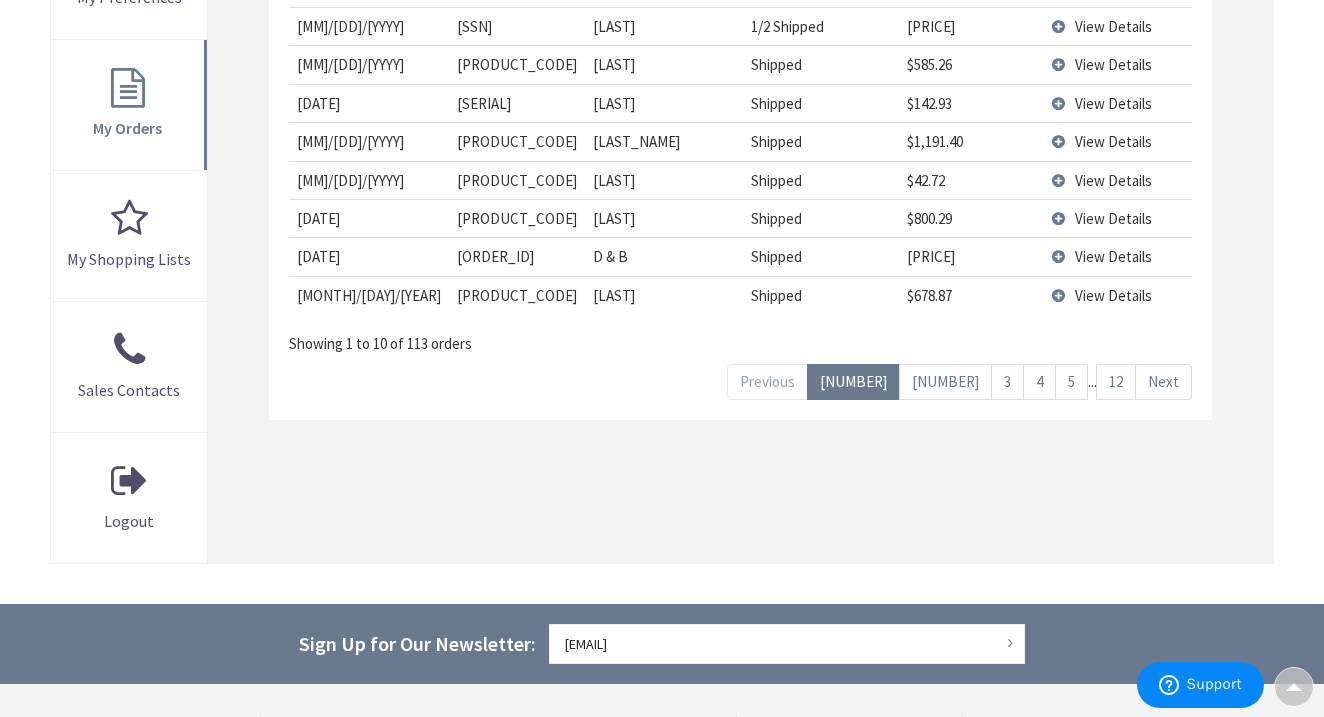 click on "Next" at bounding box center [1163, 381] 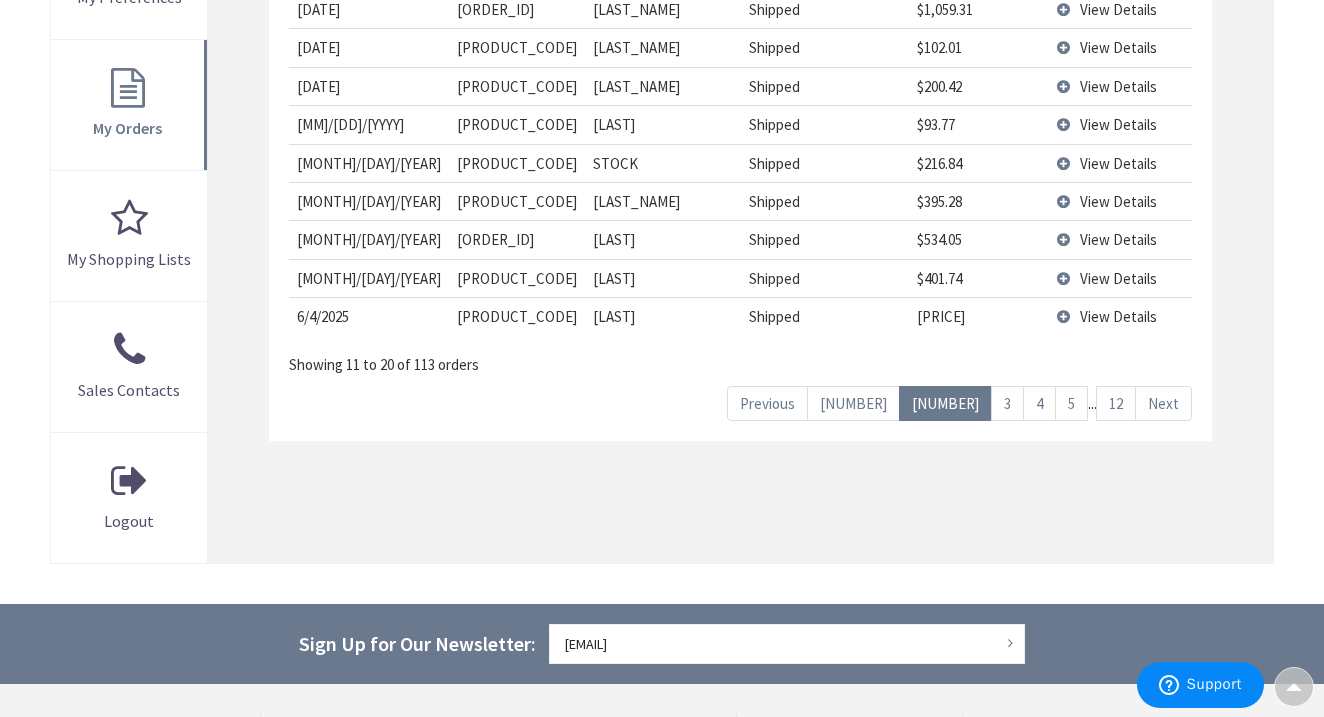 click on "Next" at bounding box center [1163, 403] 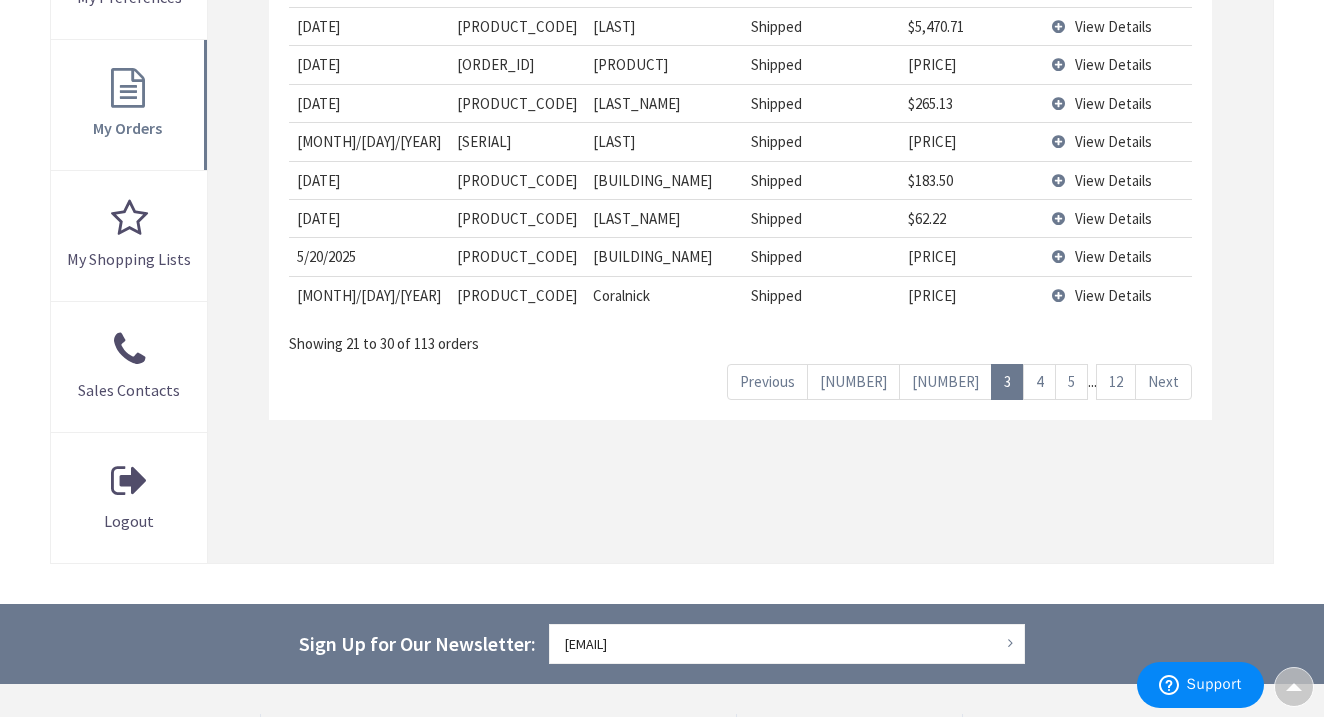 click on "Next" at bounding box center [1163, 381] 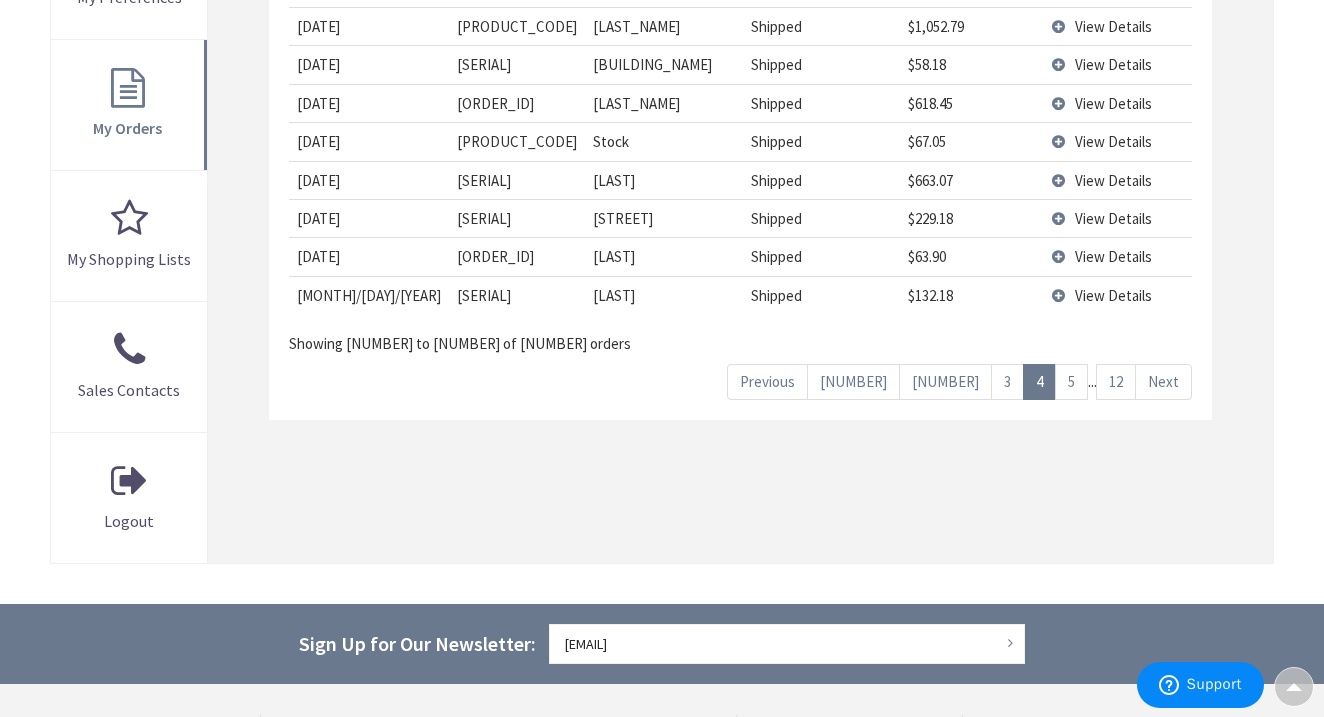 click on "Next" at bounding box center (1163, 381) 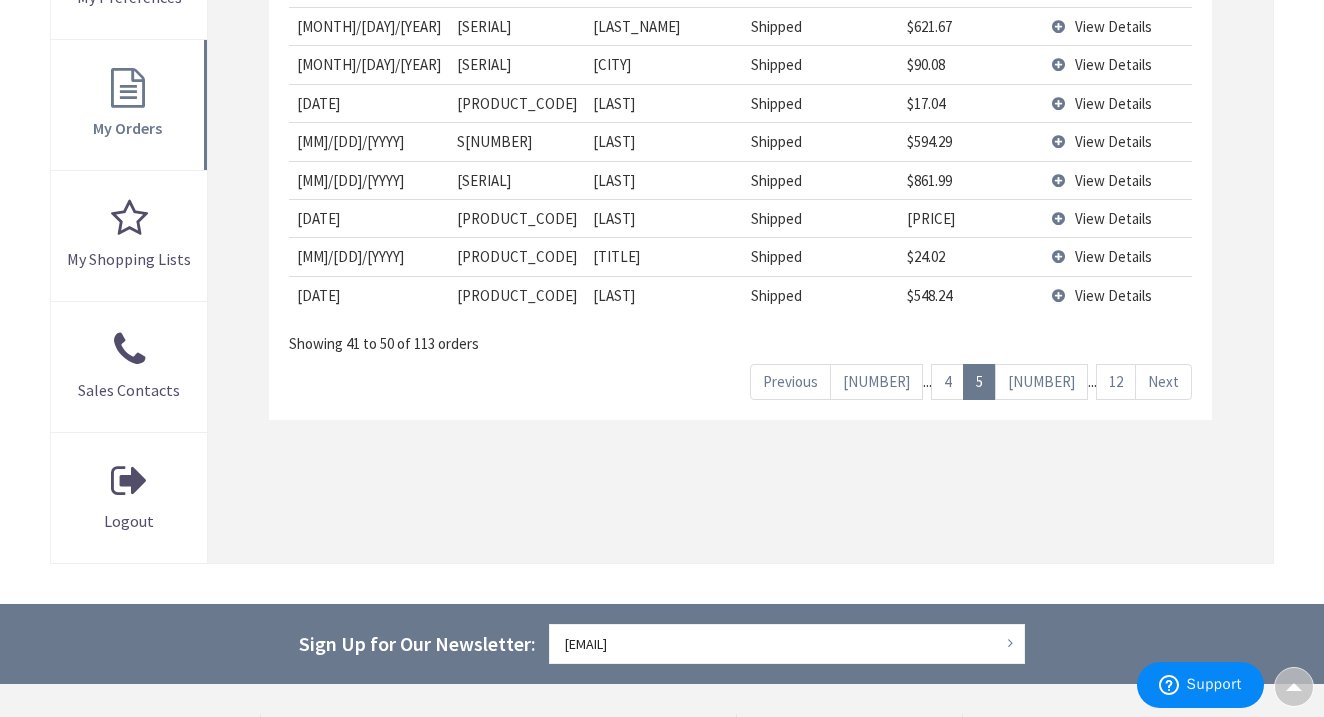 click on "Next" at bounding box center (1163, 381) 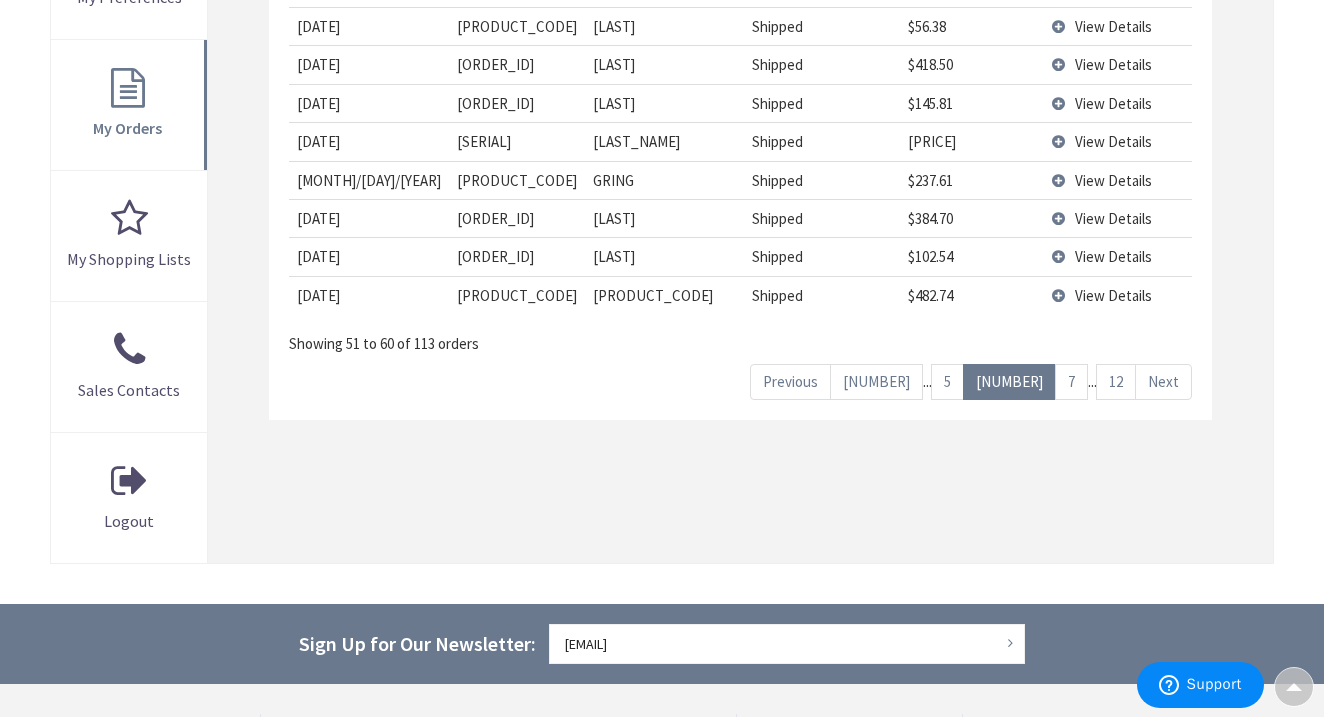 click on "Next" at bounding box center (1163, 381) 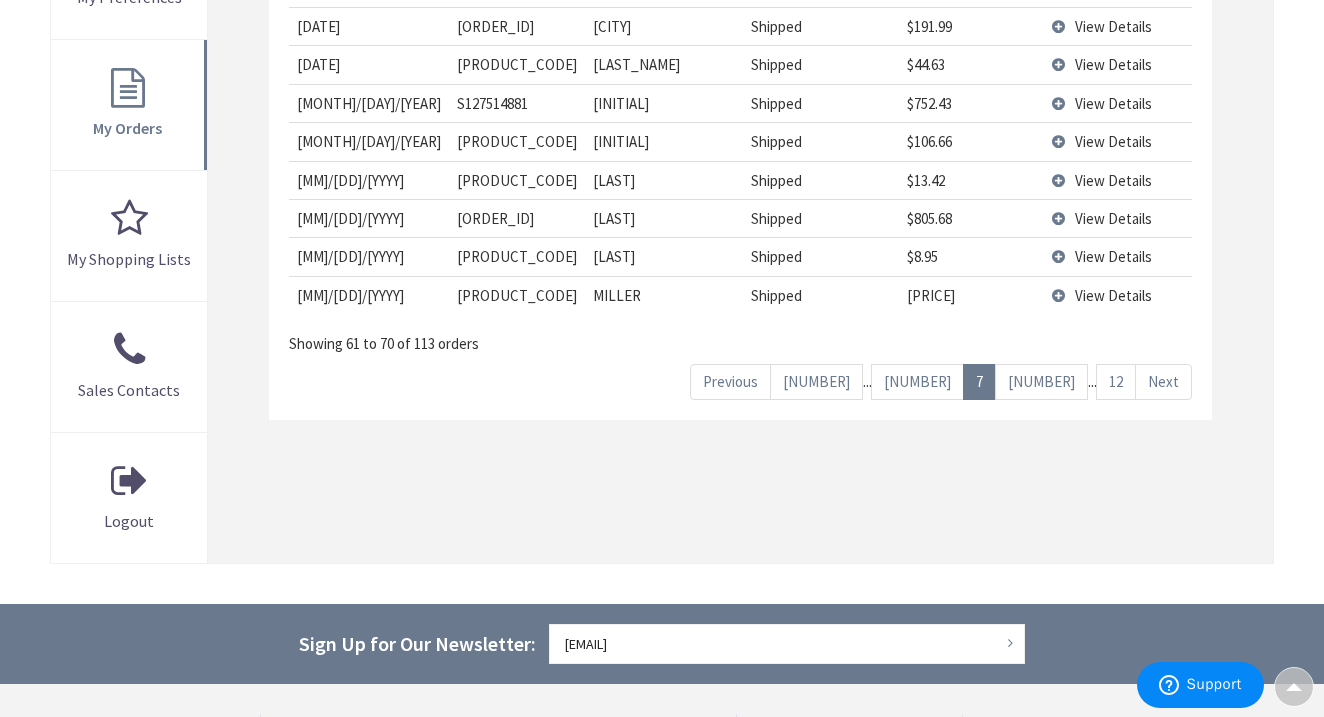 click on "Next" at bounding box center (1163, 381) 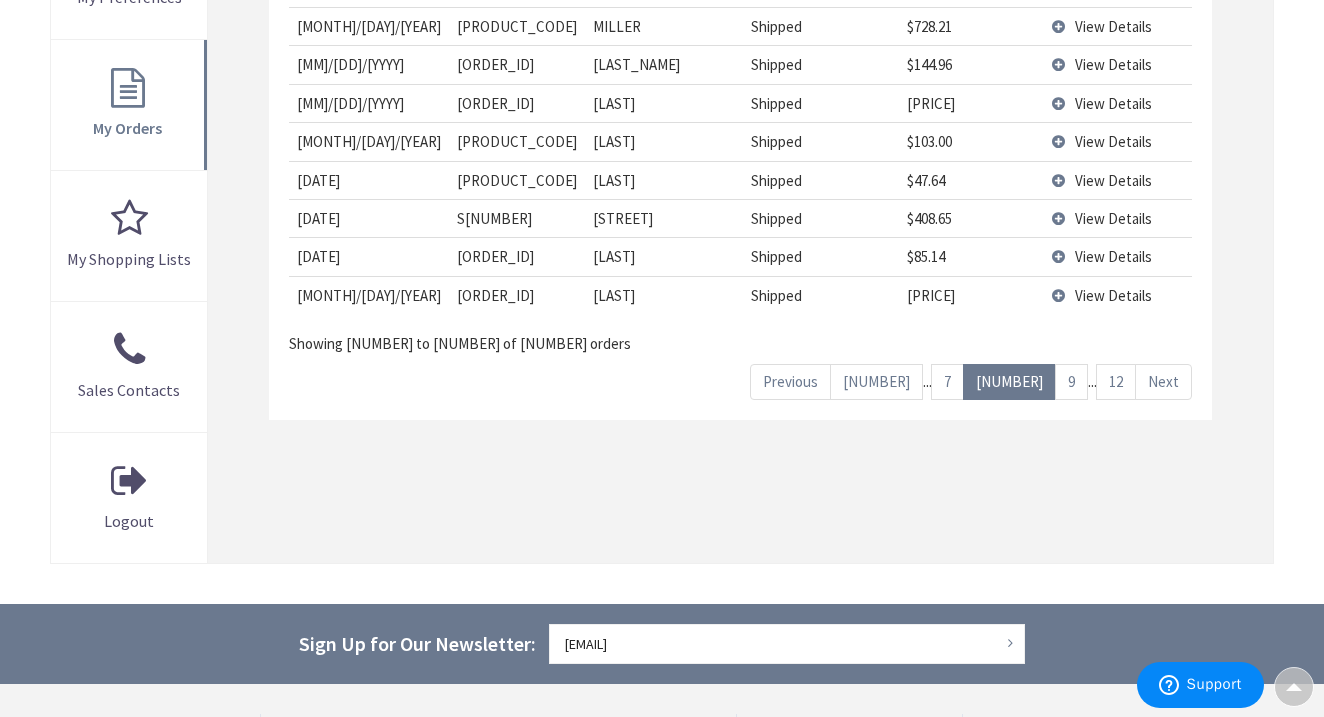 click on "Next" at bounding box center [1163, 381] 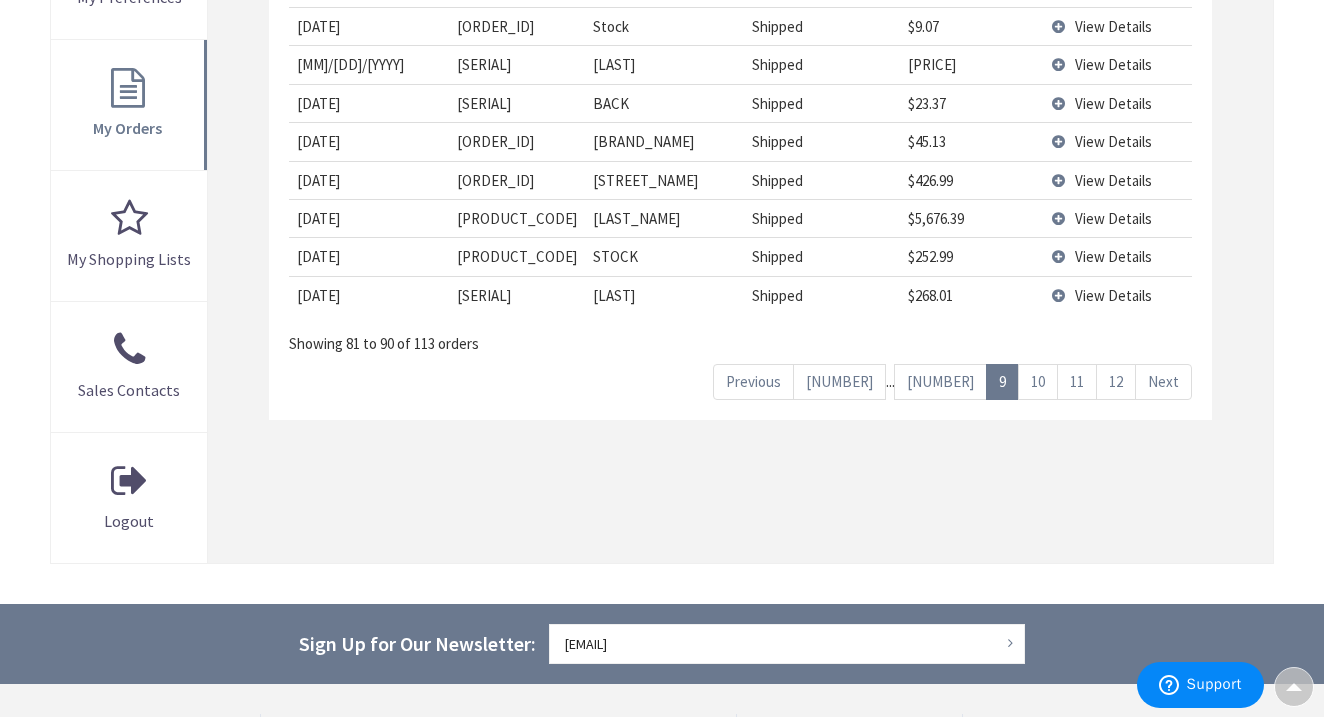 click on "Next" at bounding box center [1163, 381] 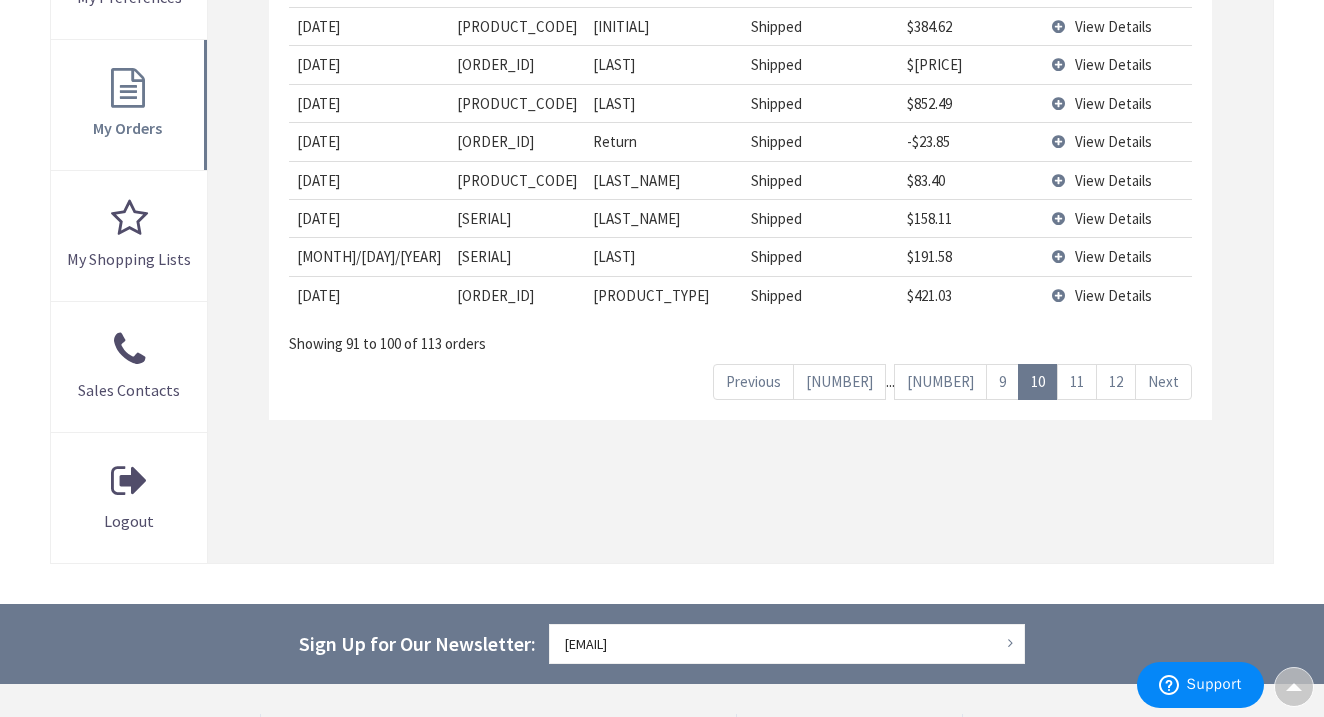 click on "Next" at bounding box center (1163, 381) 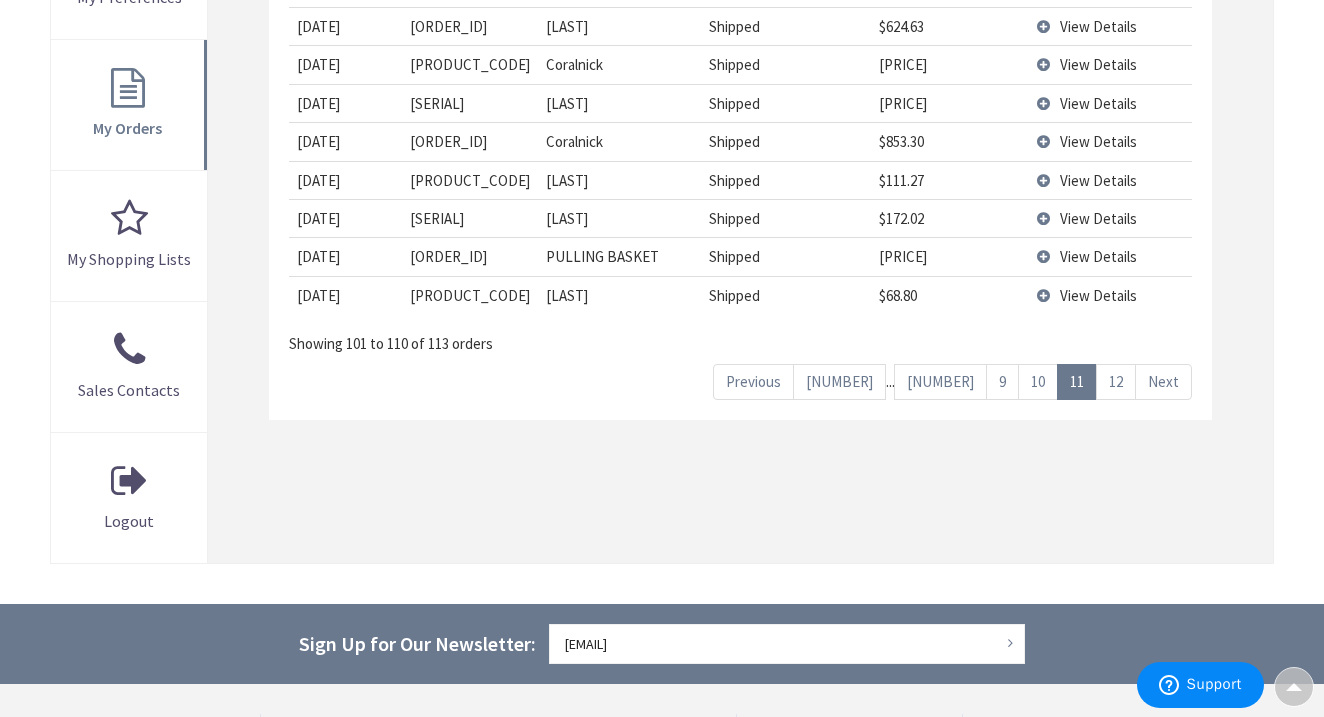 click on "Next" at bounding box center [1163, 381] 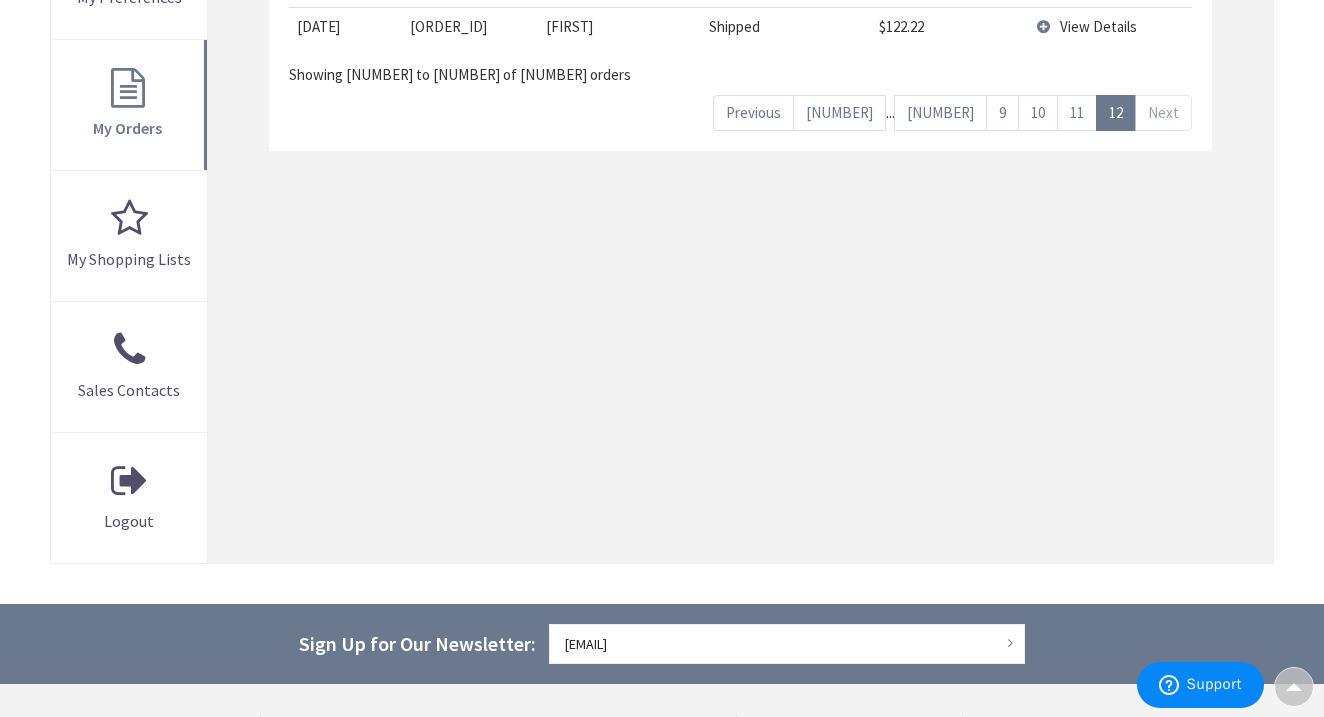 click on "Previous" at bounding box center (753, 112) 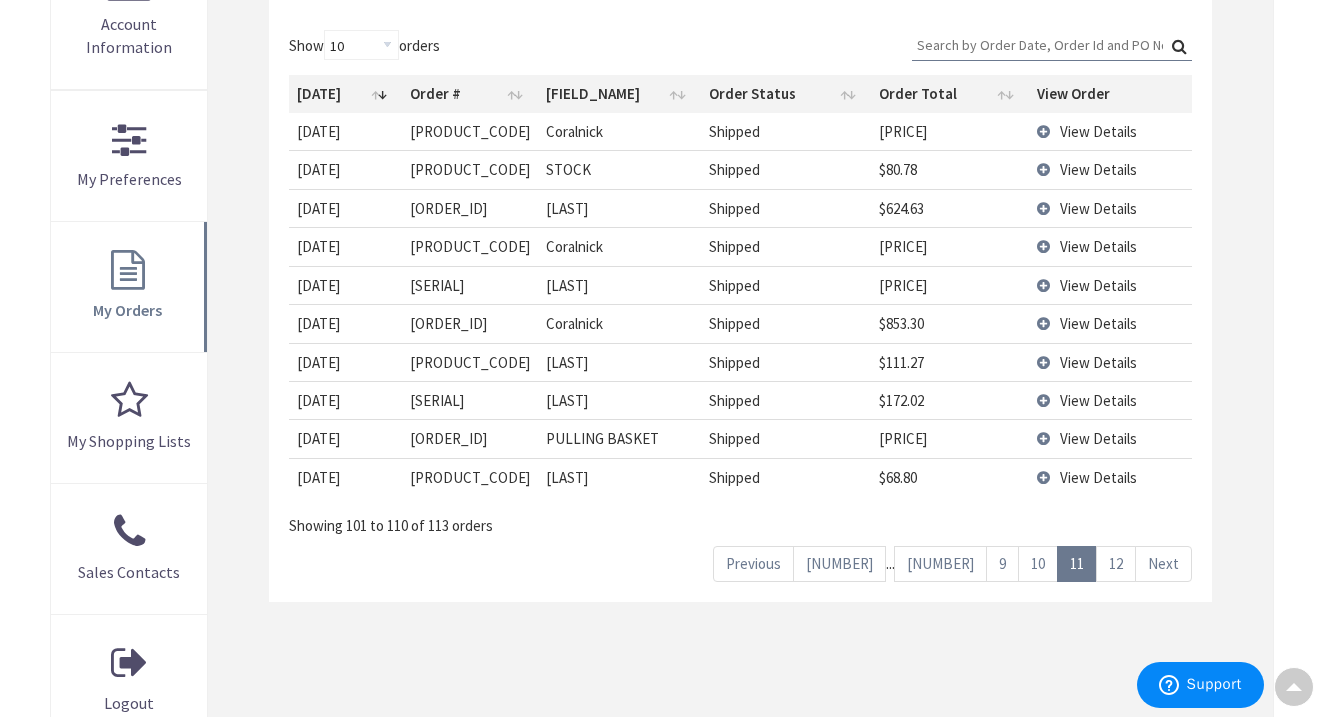 scroll, scrollTop: 493, scrollLeft: 0, axis: vertical 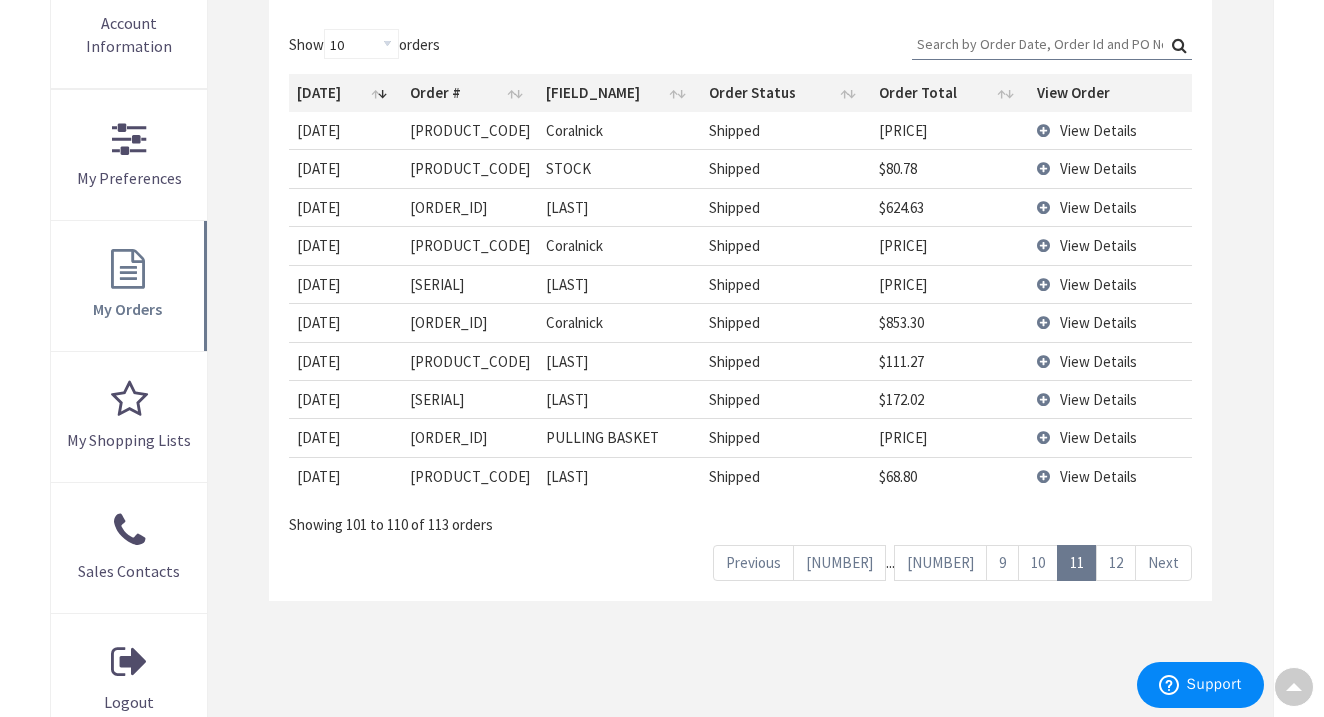 click on "View Details" at bounding box center [1110, 130] 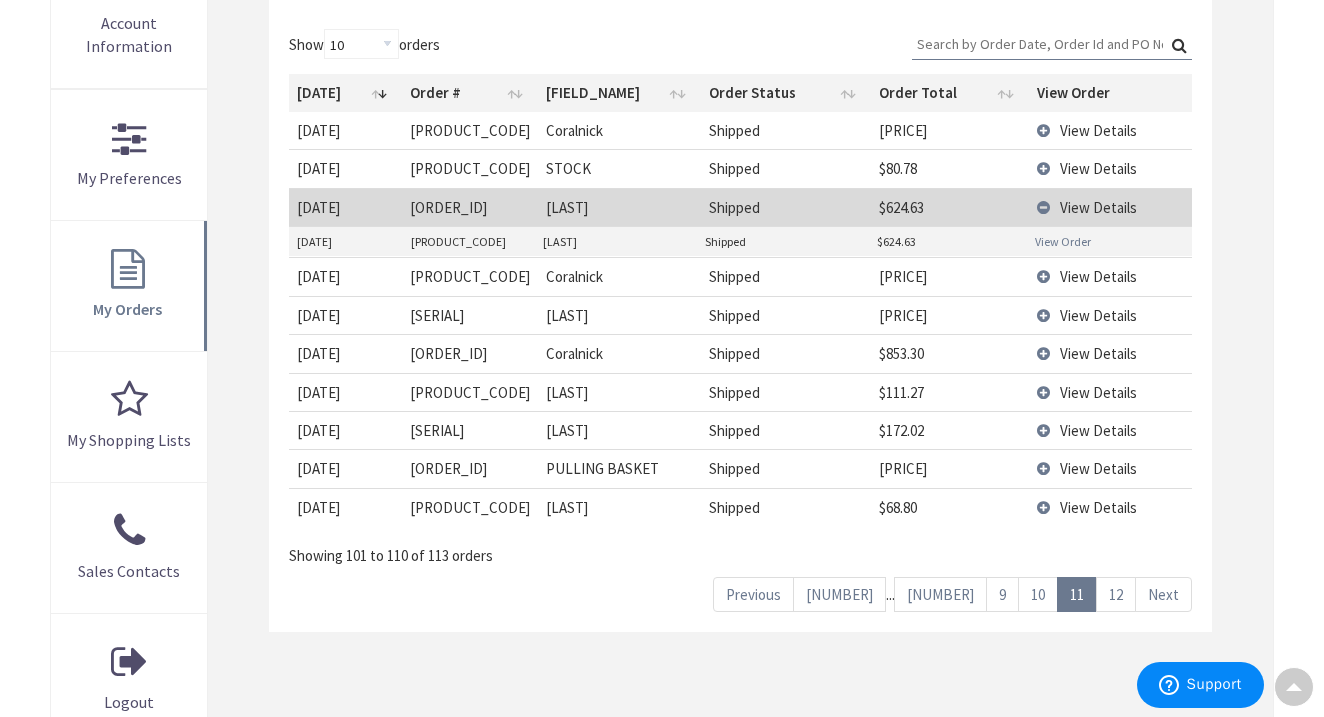 click on "View Order" at bounding box center (1063, 241) 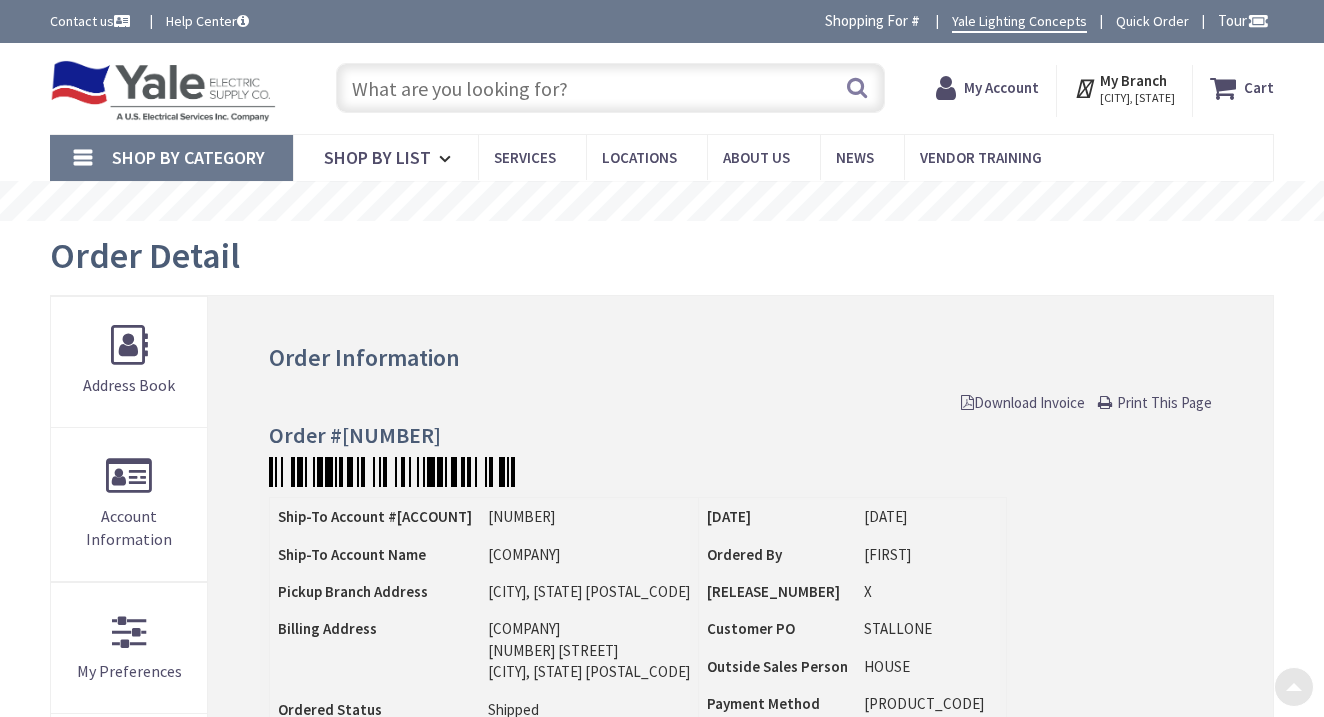 scroll, scrollTop: 483, scrollLeft: 0, axis: vertical 